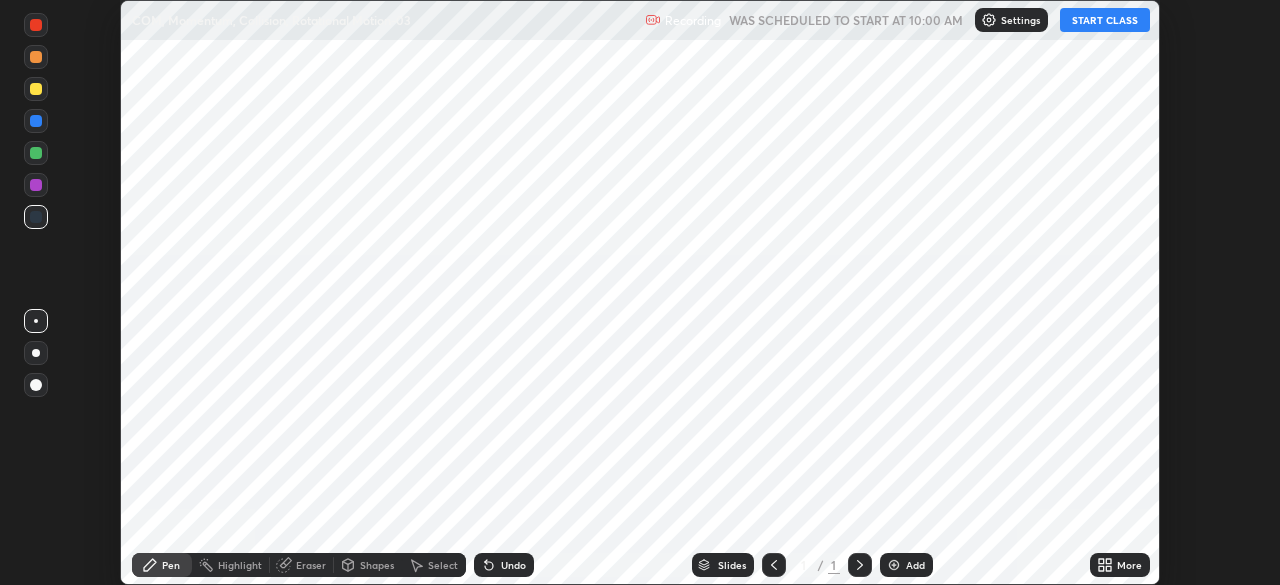 scroll, scrollTop: 0, scrollLeft: 0, axis: both 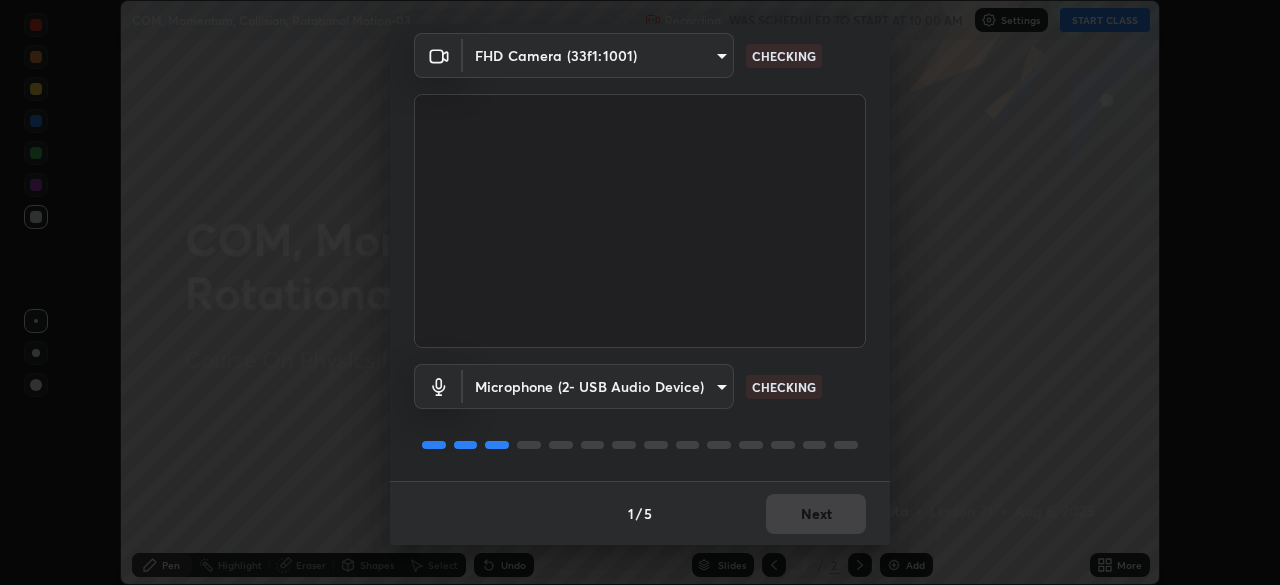 click on "1 / 5 Next" at bounding box center [640, 513] 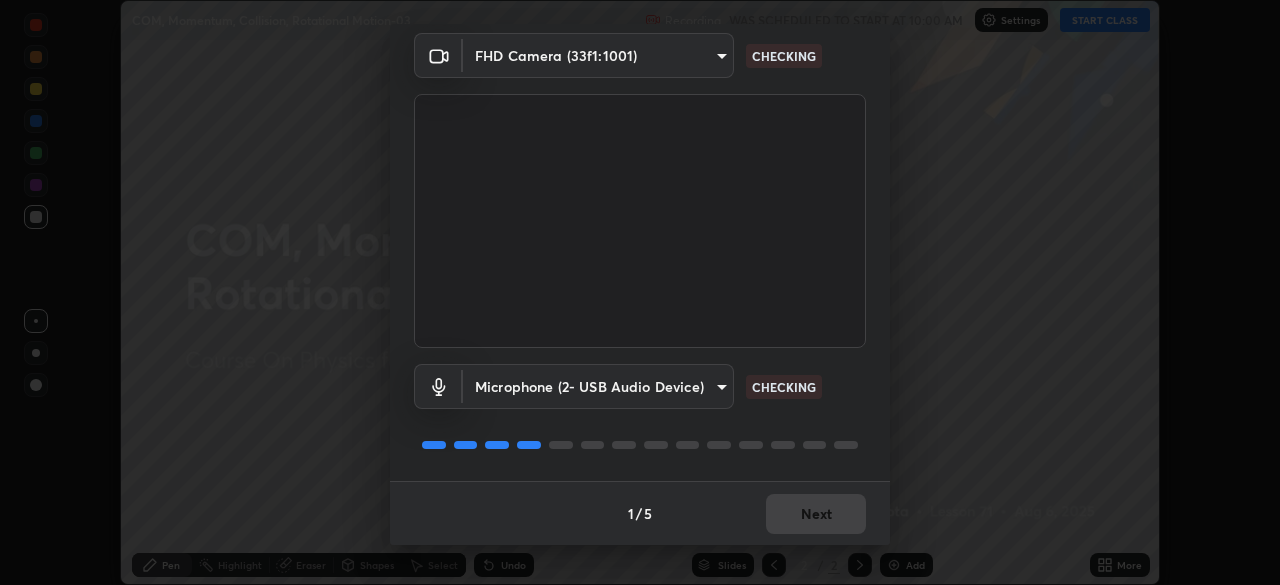 click on "1 / 5 Next" at bounding box center [640, 513] 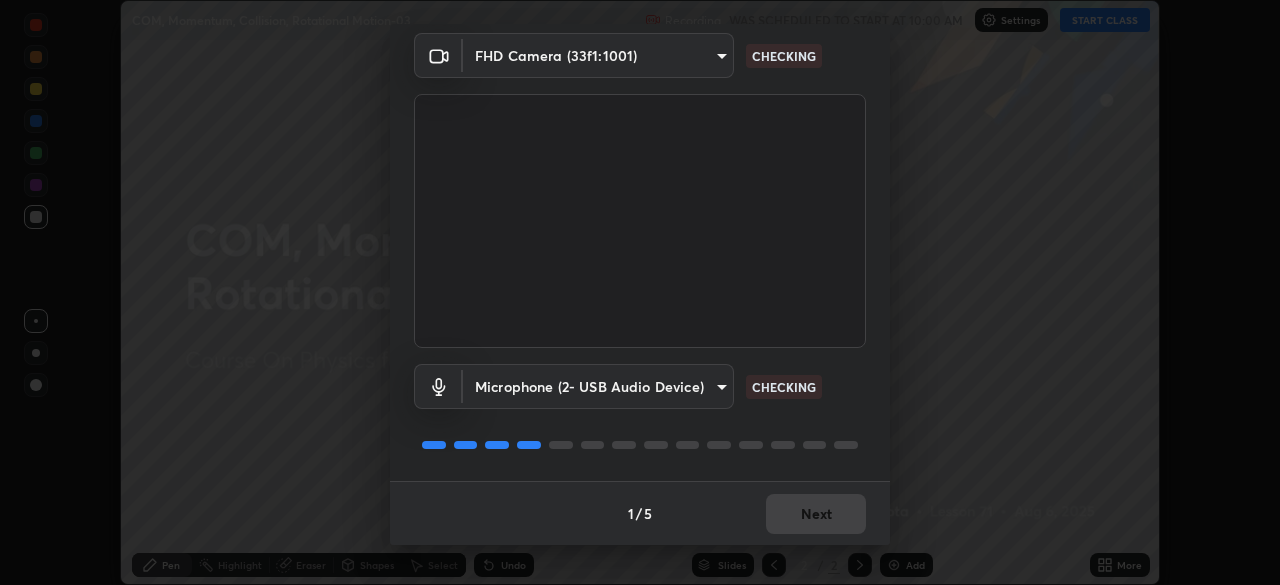 click on "Erase all COM, Momentum, Collision, Rotational Motion-03 Recording WAS SCHEDULED TO START AT  10:00 AM Settings START CLASS Setting up your live class COM, Momentum, Collision, Rotational Motion-03 • L71 of Course On Physics for JEE Conquer 1 2026 [FIRST] [LAST] Pen Highlight Eraser Shapes Select Undo Slides 2 / 2 Add More Enable hand raising Enable raise hand to speak to learners. Once enabled, chat will be turned off temporarily. Enable x   No doubts shared Encourage your learners to ask a doubt for better clarity Report an issue Reason for reporting Buffering Chat not working Audio - Video sync issue Educator video quality low ​ Attach an image Report Media settings FHD Camera (33f1:1001) [HASH] CHECKING Microphone (2- USB Audio Device) [HASH] CHECKING 1 / 5 Next" at bounding box center (640, 292) 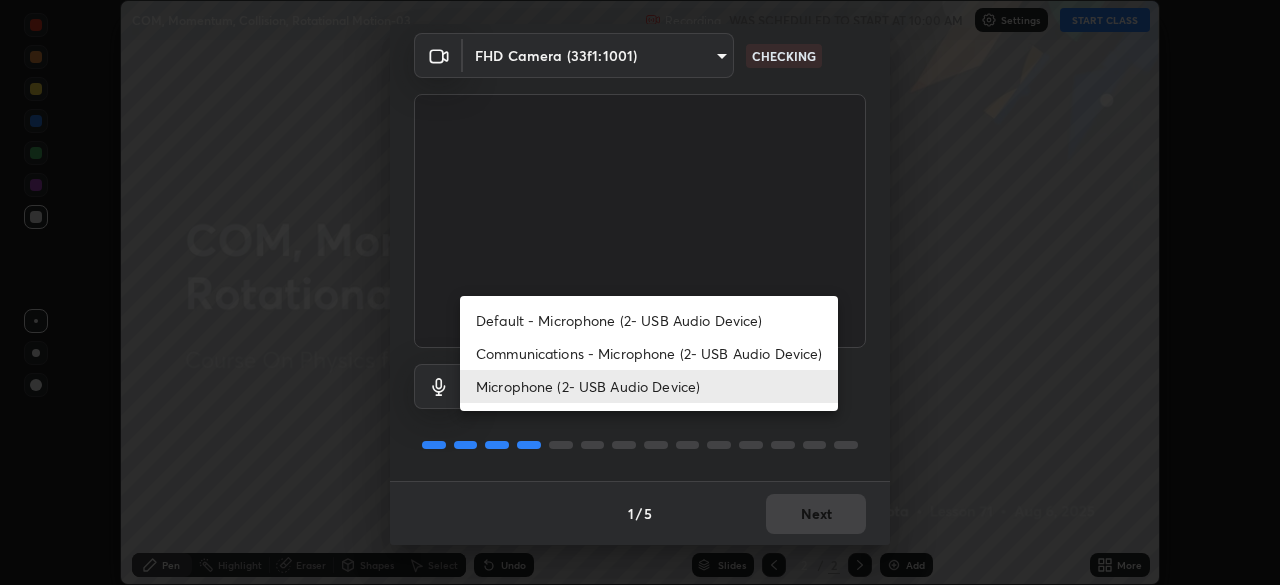 click on "Communications - Microphone (2- USB Audio Device)" at bounding box center [649, 353] 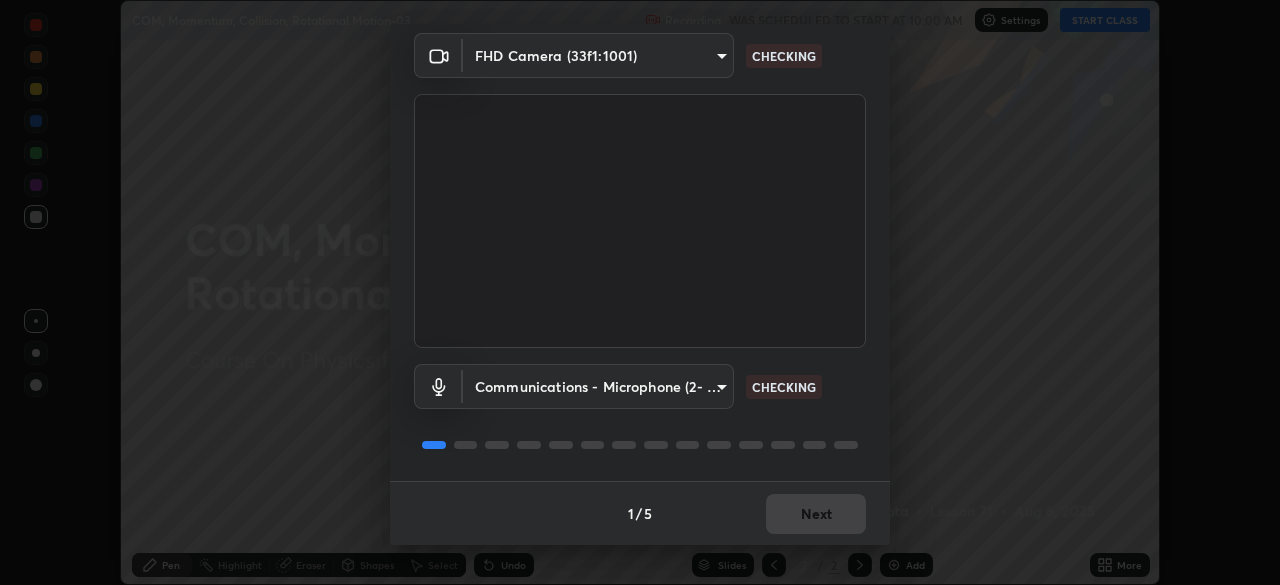 click on "1 / 5 Next" at bounding box center (640, 513) 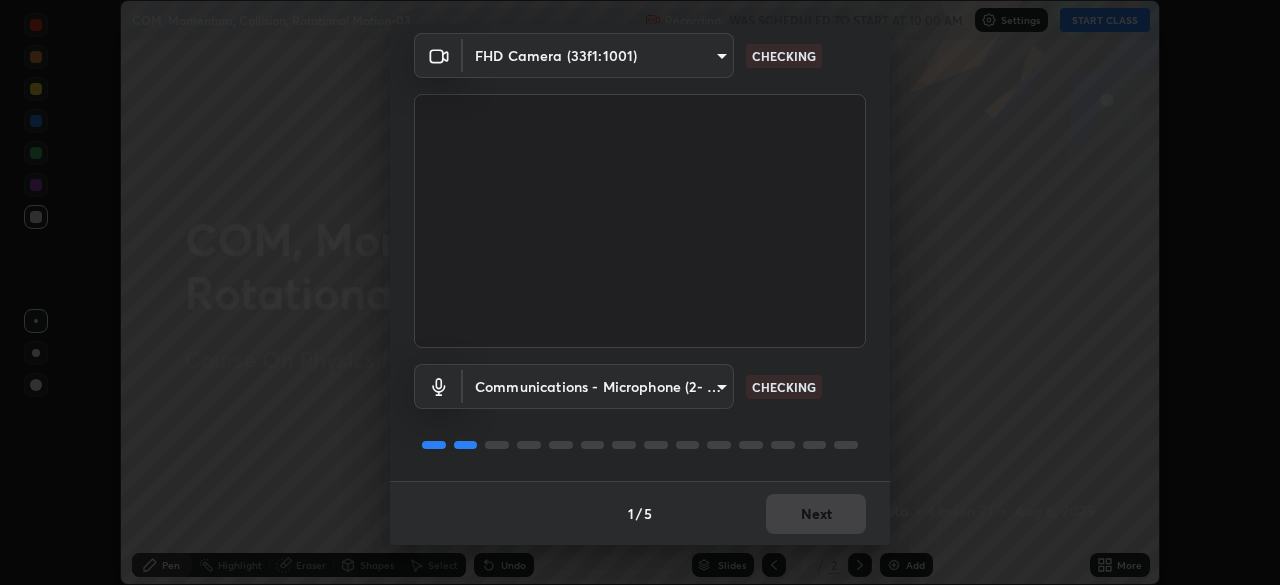 click on "1 / 5 Next" at bounding box center [640, 513] 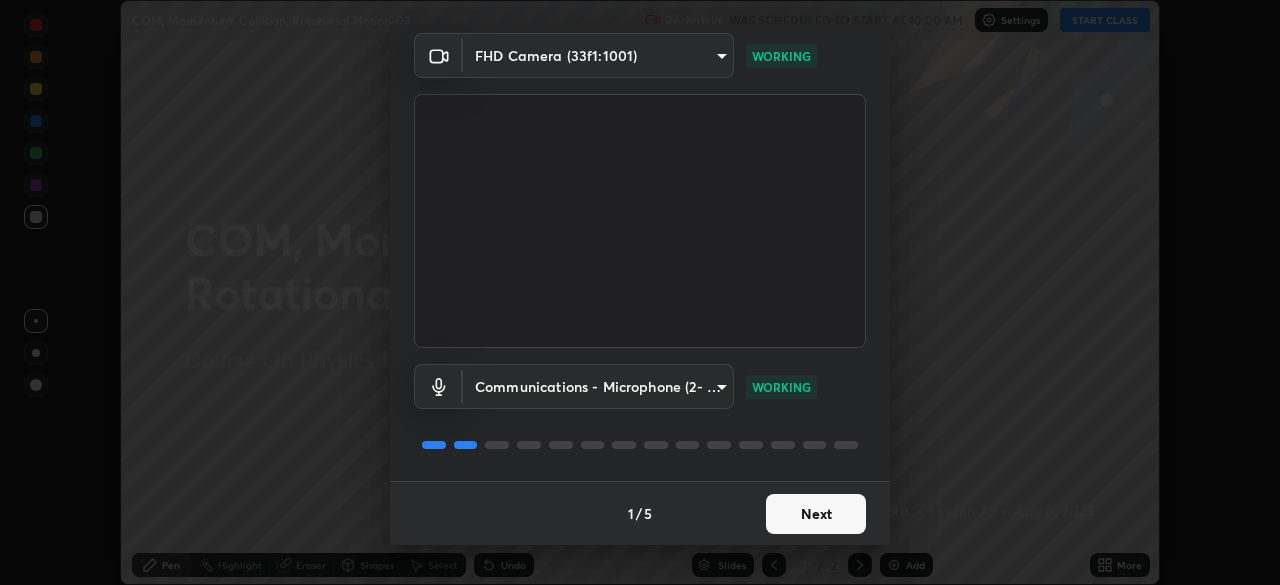 click on "Next" at bounding box center [816, 514] 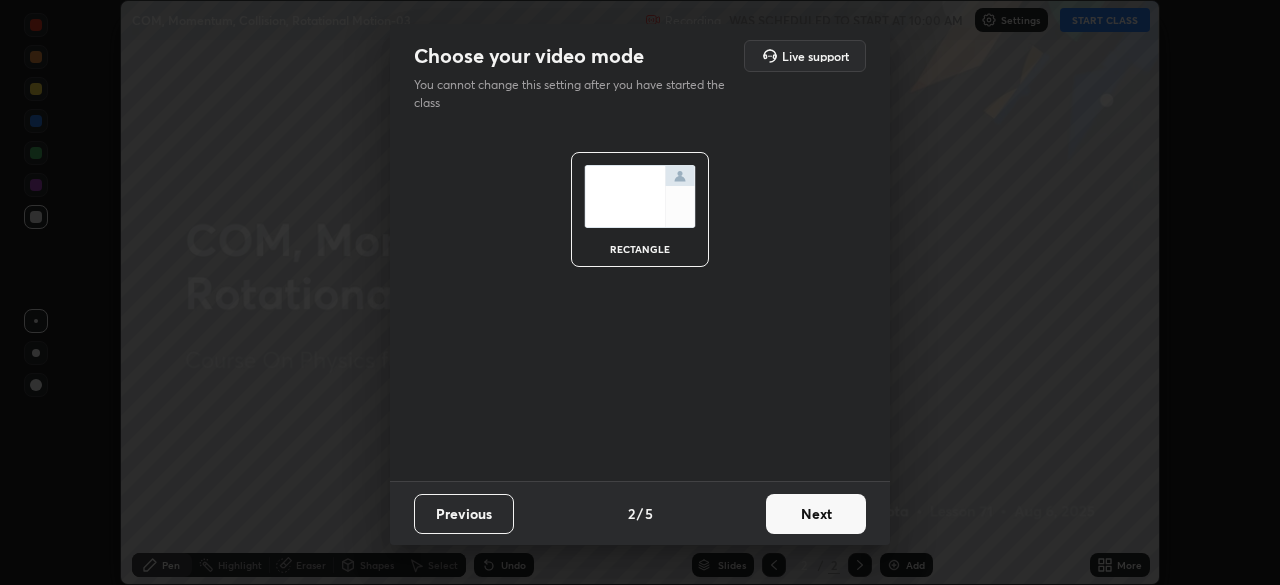 scroll, scrollTop: 0, scrollLeft: 0, axis: both 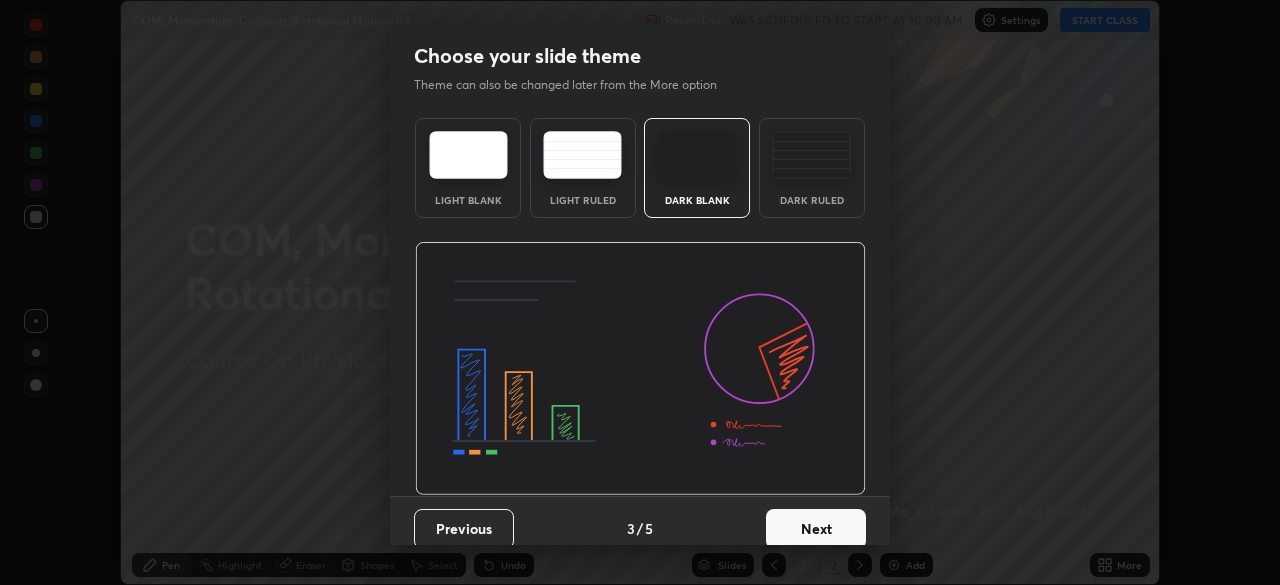 click on "Next" at bounding box center (816, 529) 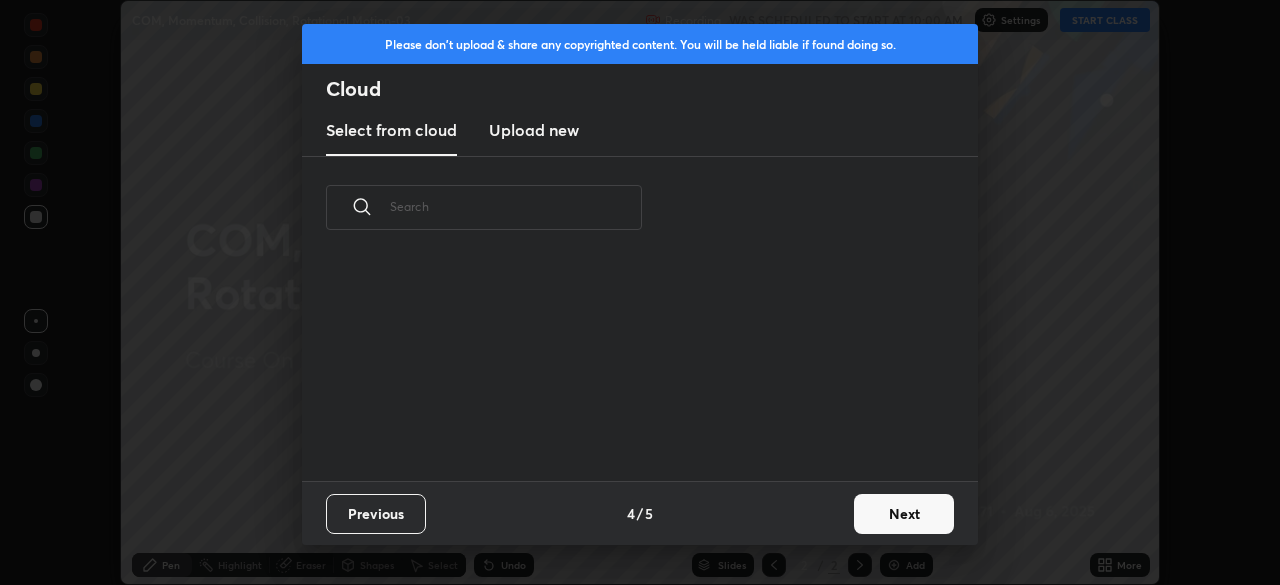 click on "Next" at bounding box center [904, 514] 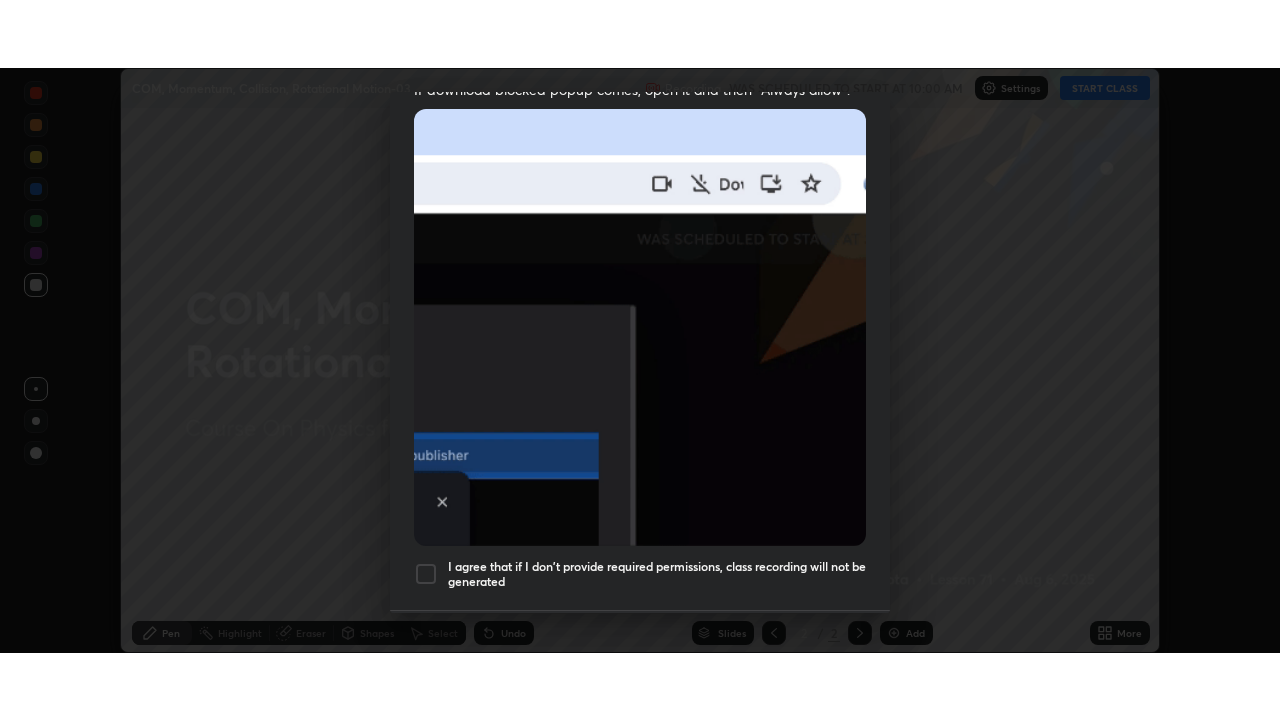 scroll, scrollTop: 479, scrollLeft: 0, axis: vertical 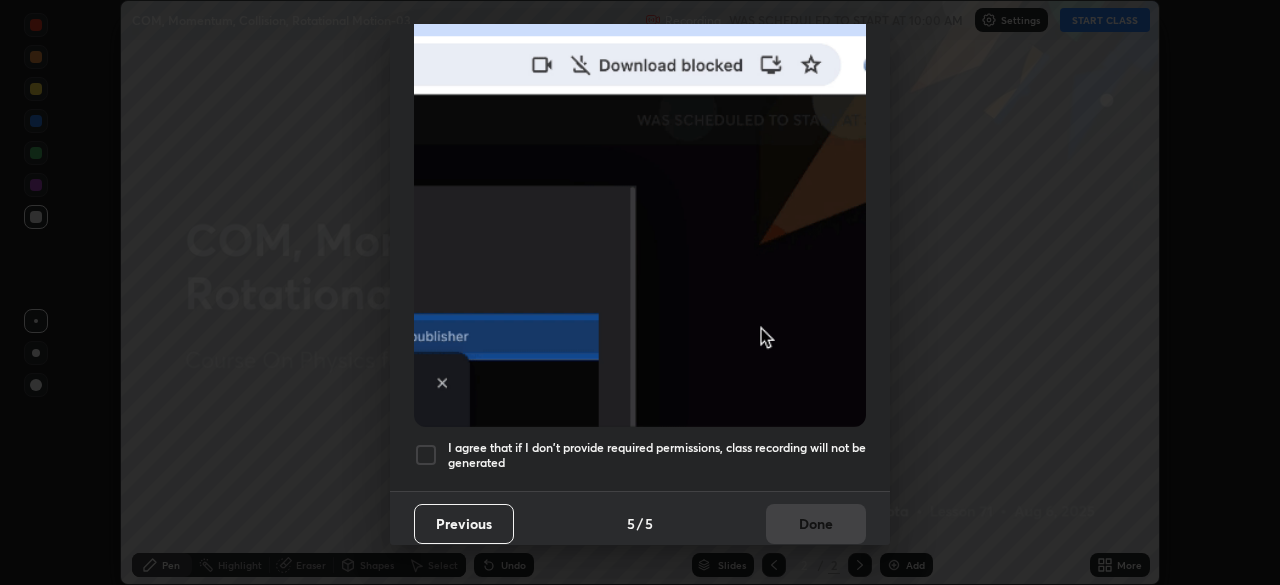 click on "I agree that if I don't provide required permissions, class recording will not be generated" at bounding box center [657, 455] 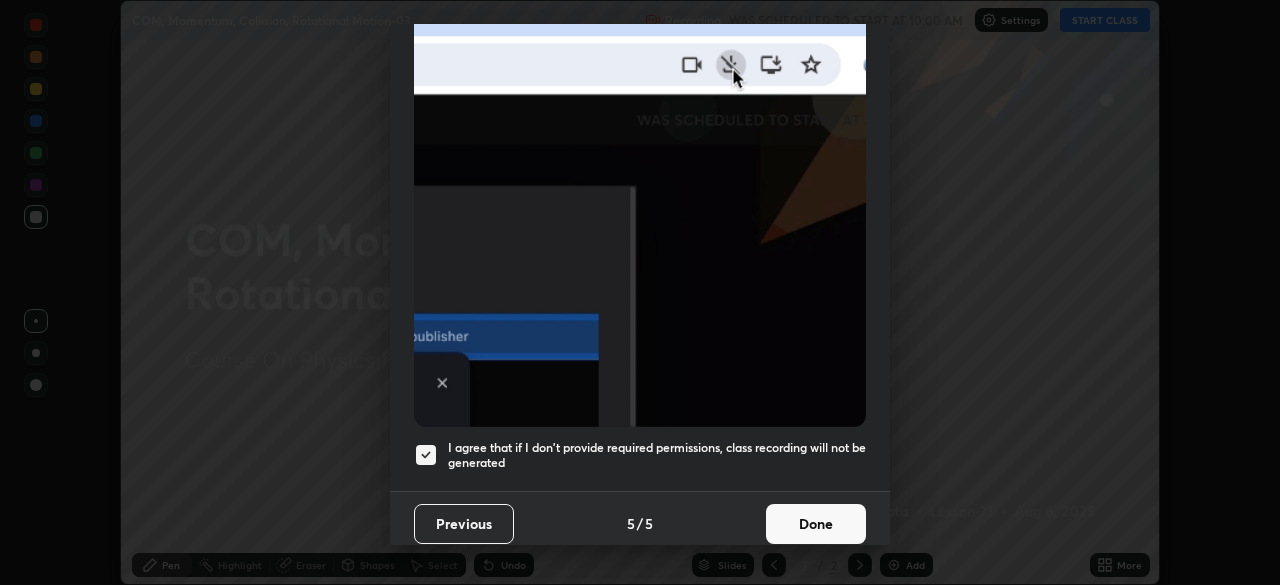 click on "Done" at bounding box center (816, 524) 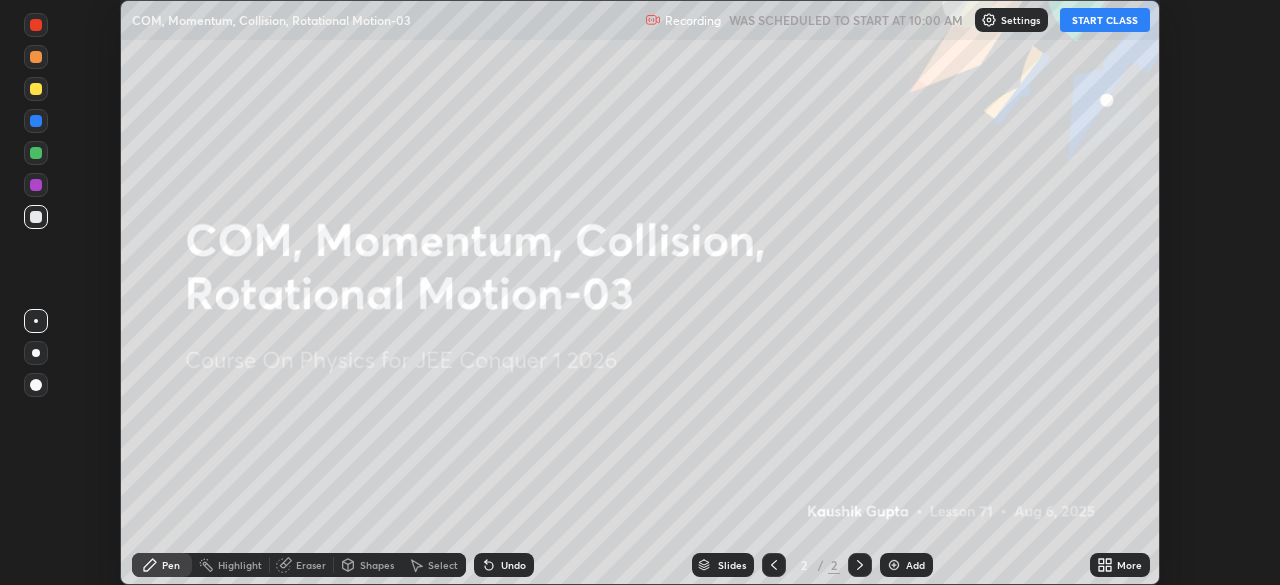 click 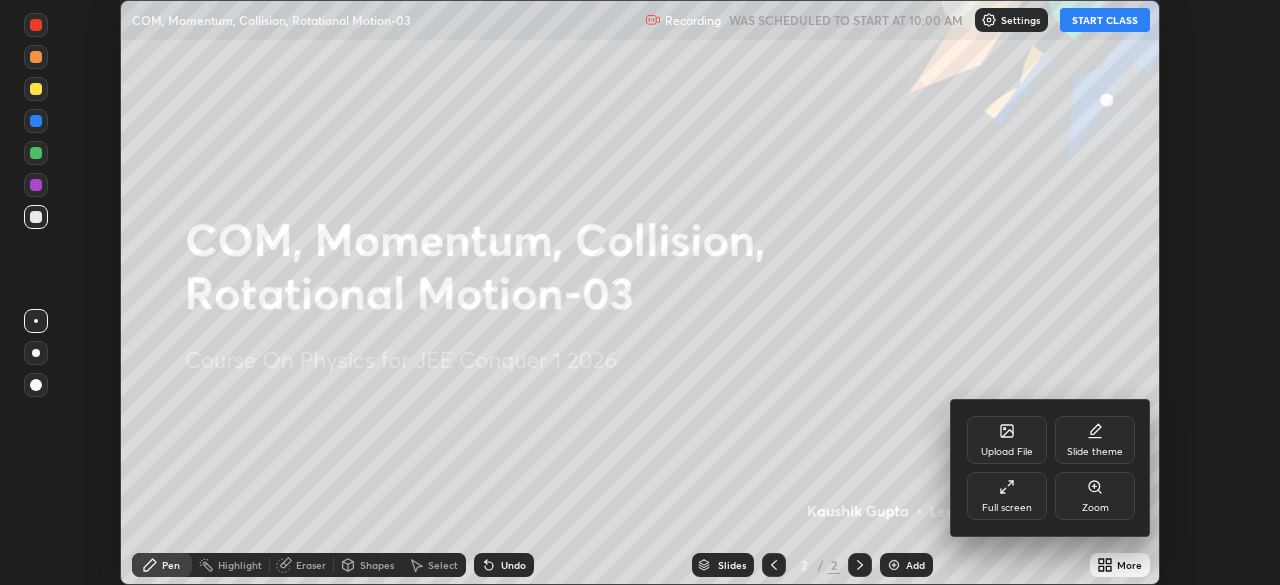 click on "Full screen" at bounding box center (1007, 496) 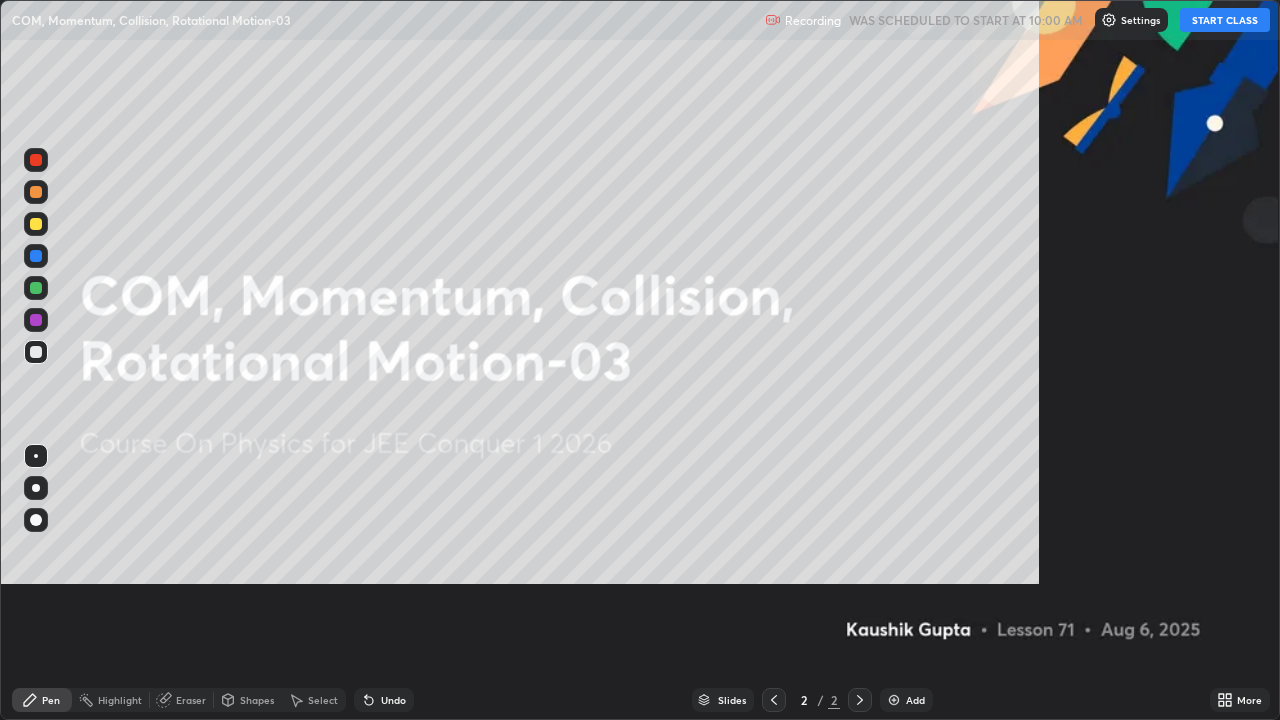 scroll, scrollTop: 99280, scrollLeft: 98720, axis: both 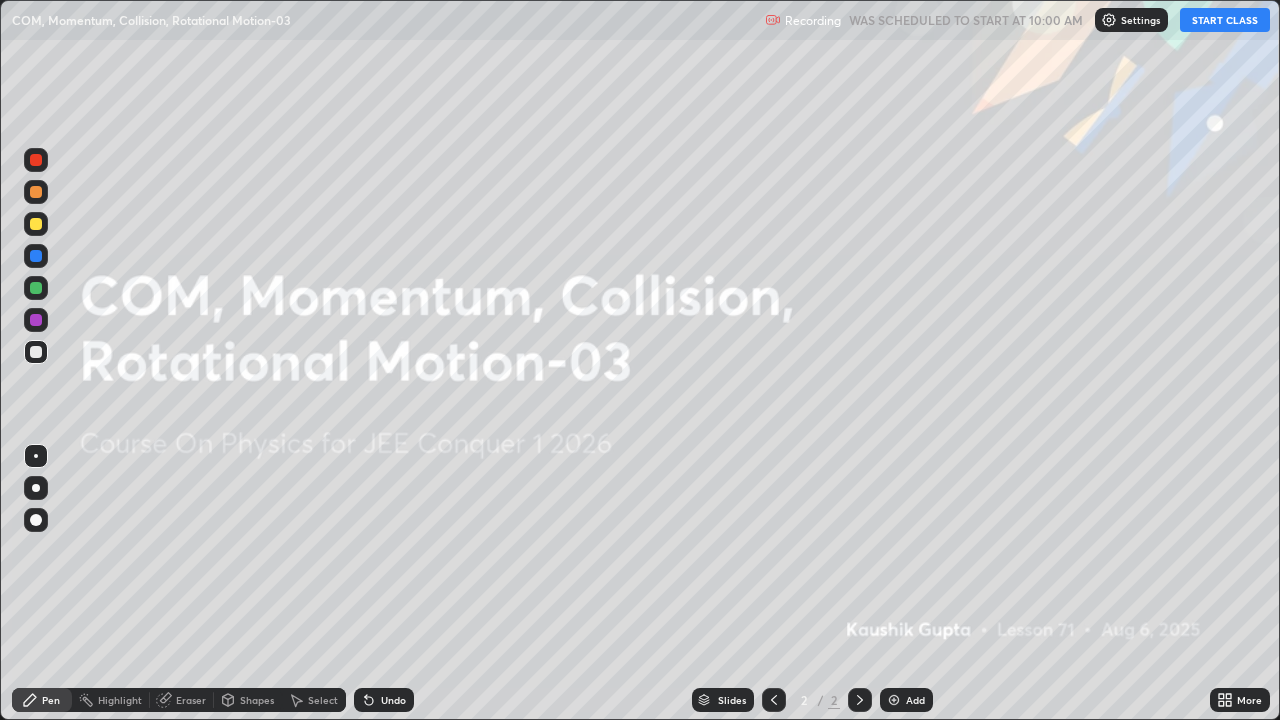 click on "START CLASS" at bounding box center (1225, 20) 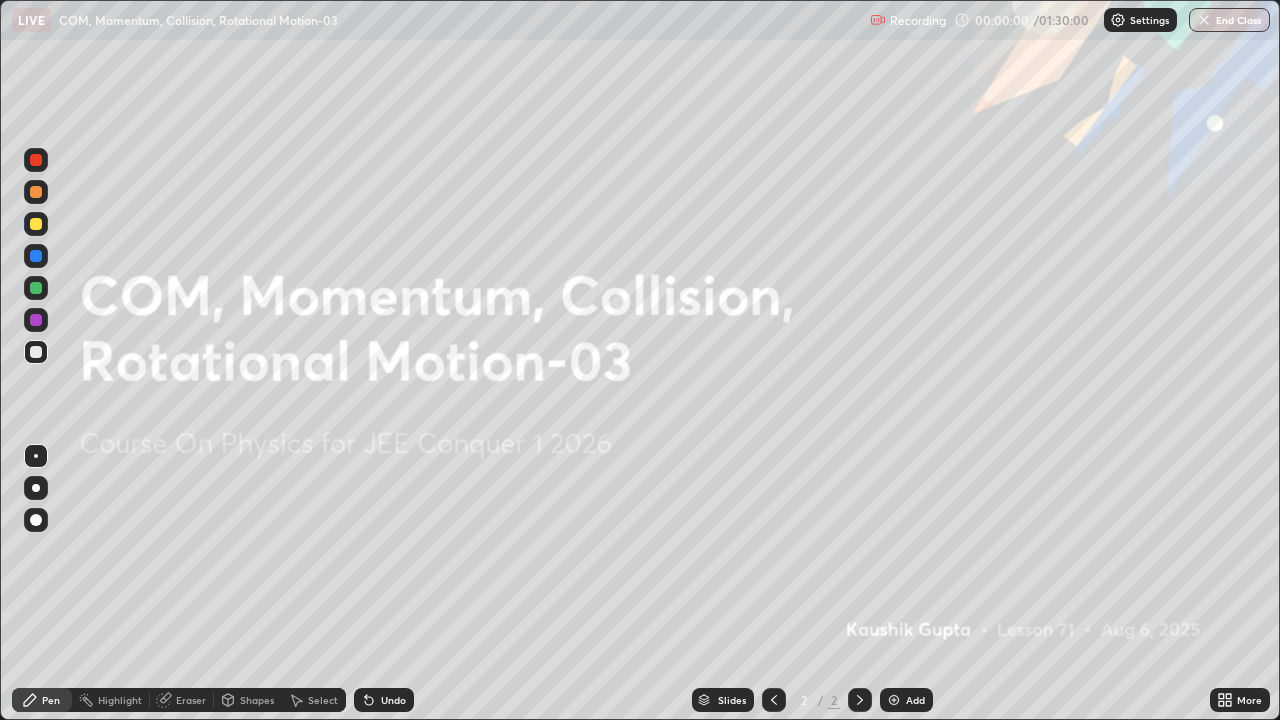 click on "Add" at bounding box center [906, 700] 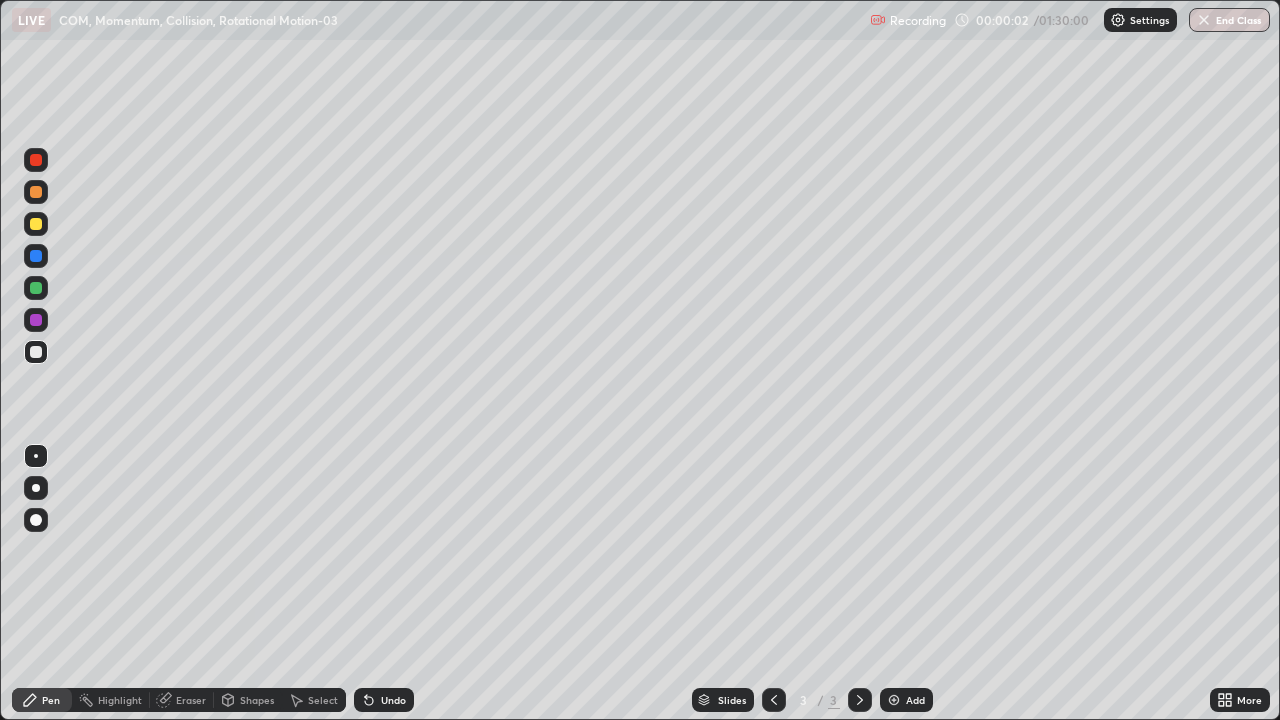 click at bounding box center (36, 224) 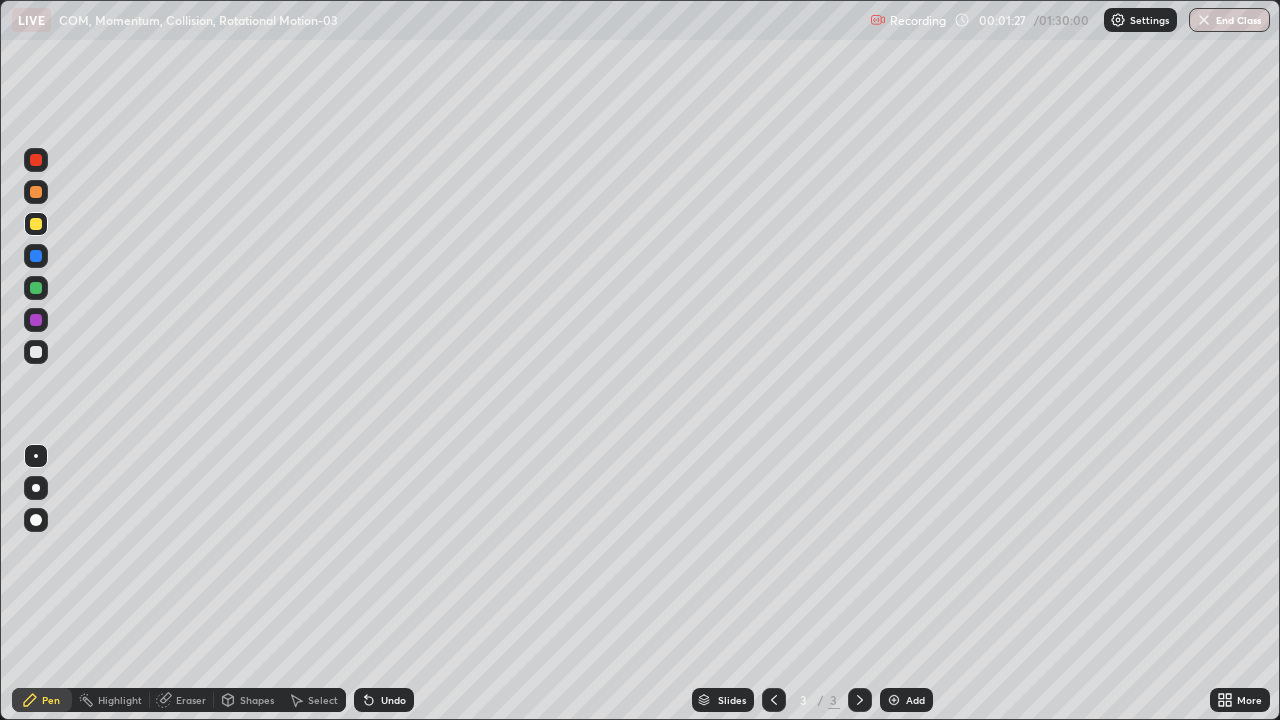 click at bounding box center [36, 352] 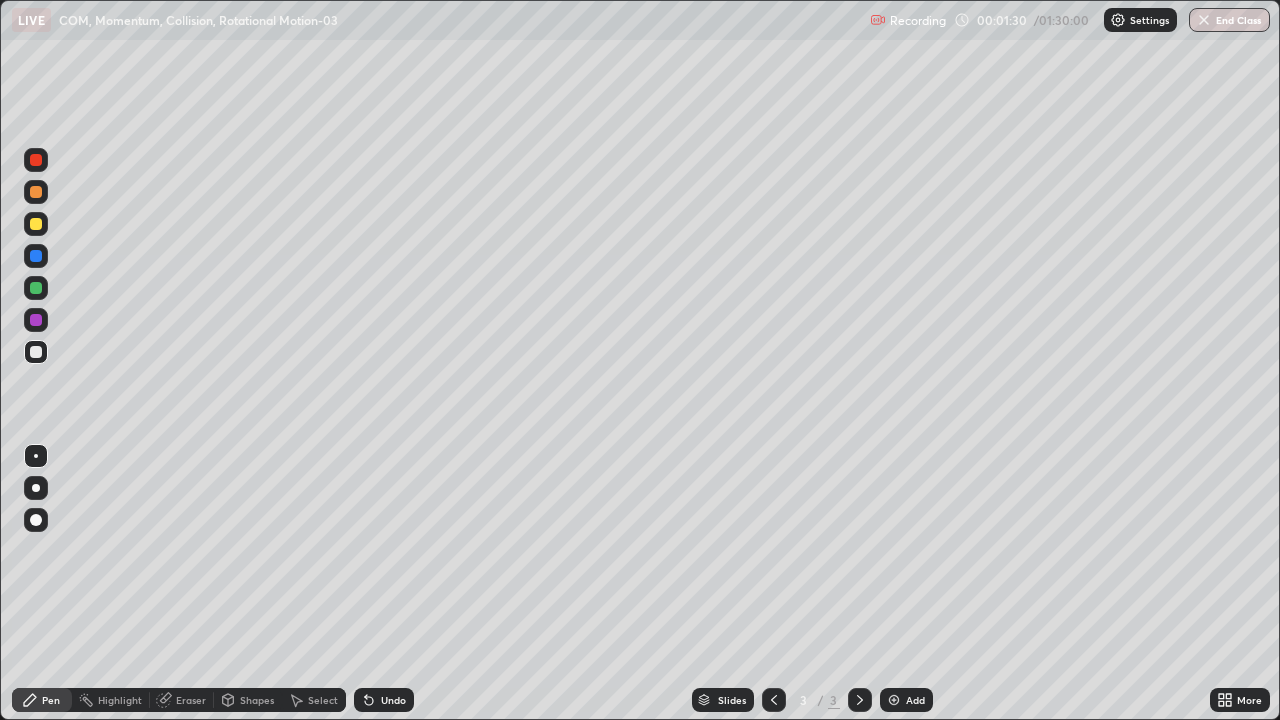 click on "Shapes" at bounding box center [248, 700] 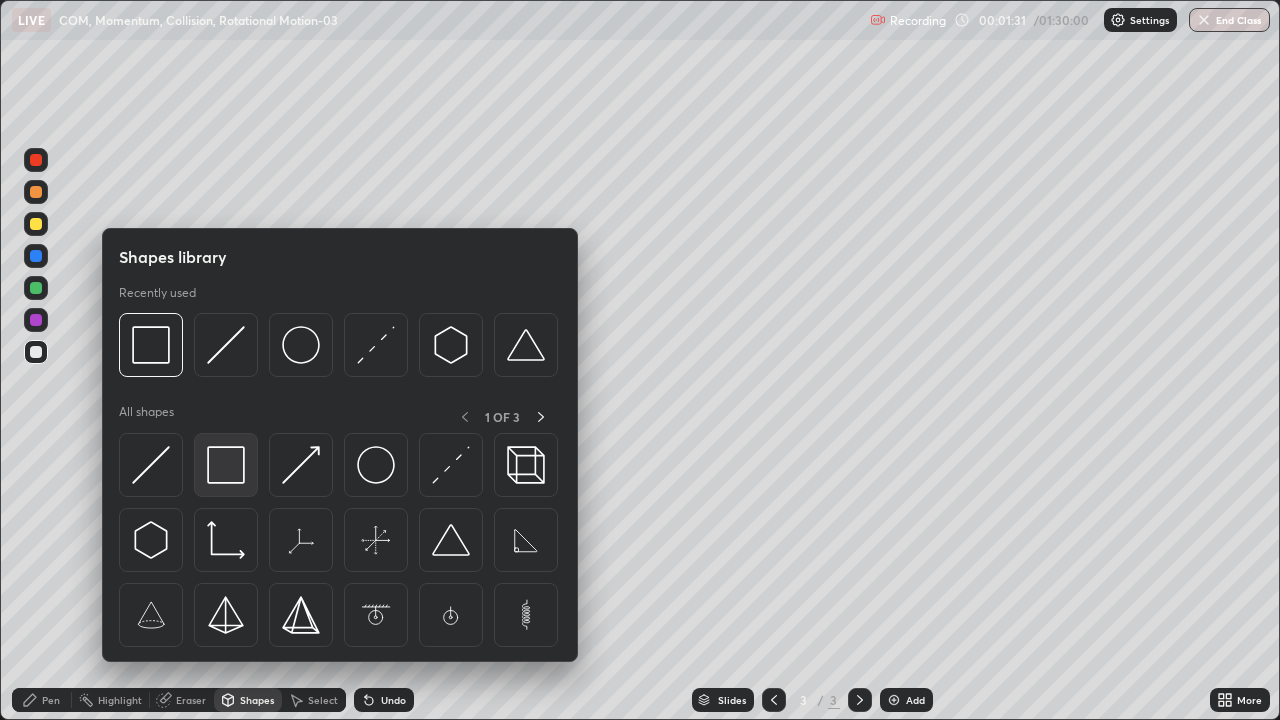 click at bounding box center (226, 465) 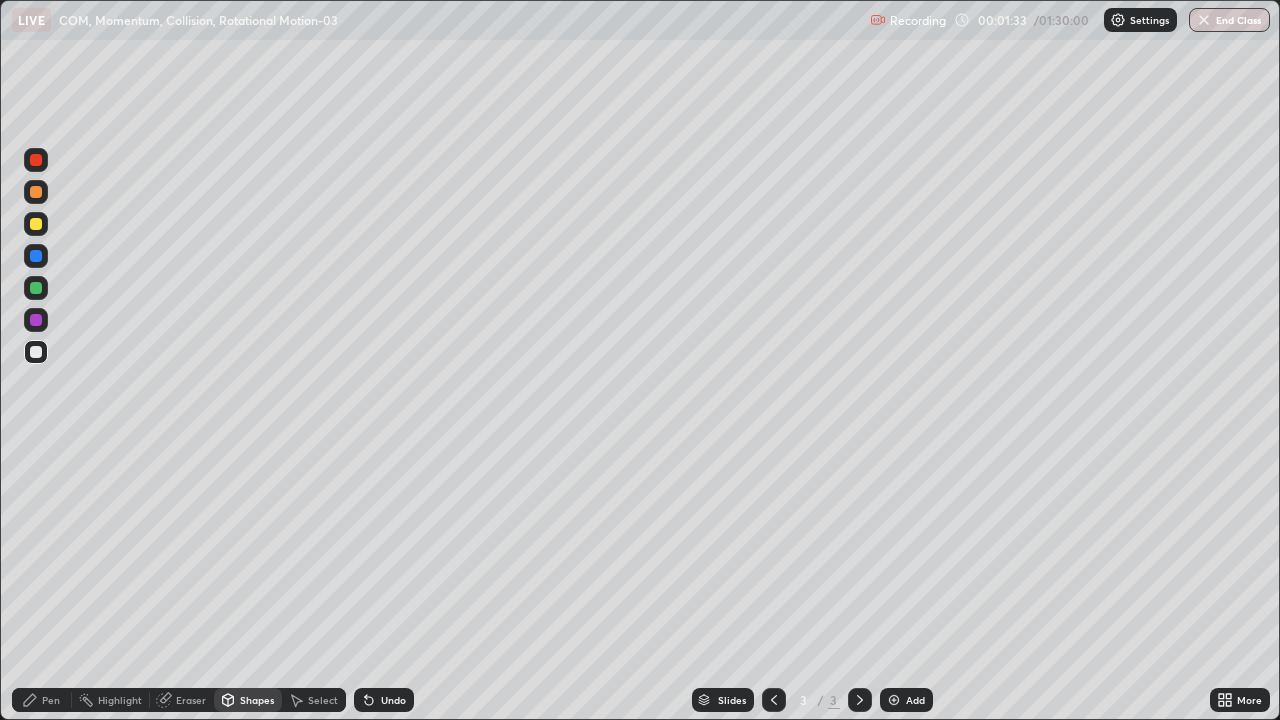 click on "Pen" at bounding box center [42, 700] 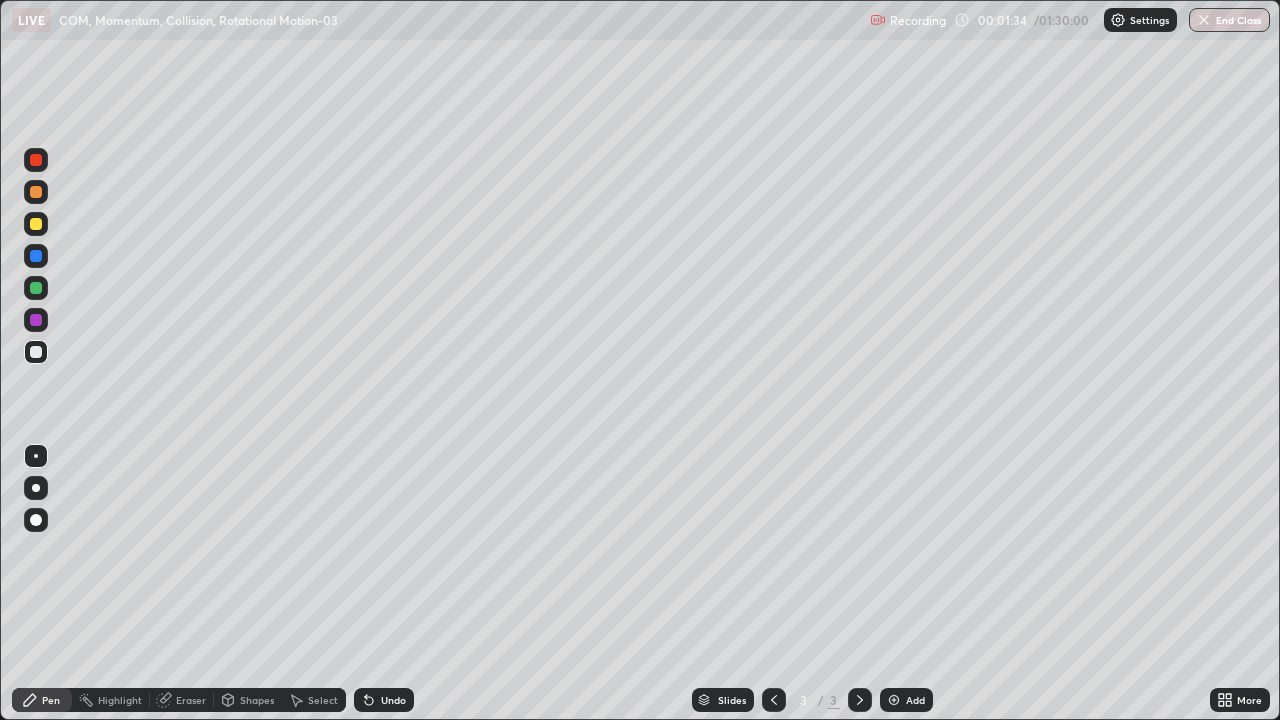 click at bounding box center [36, 224] 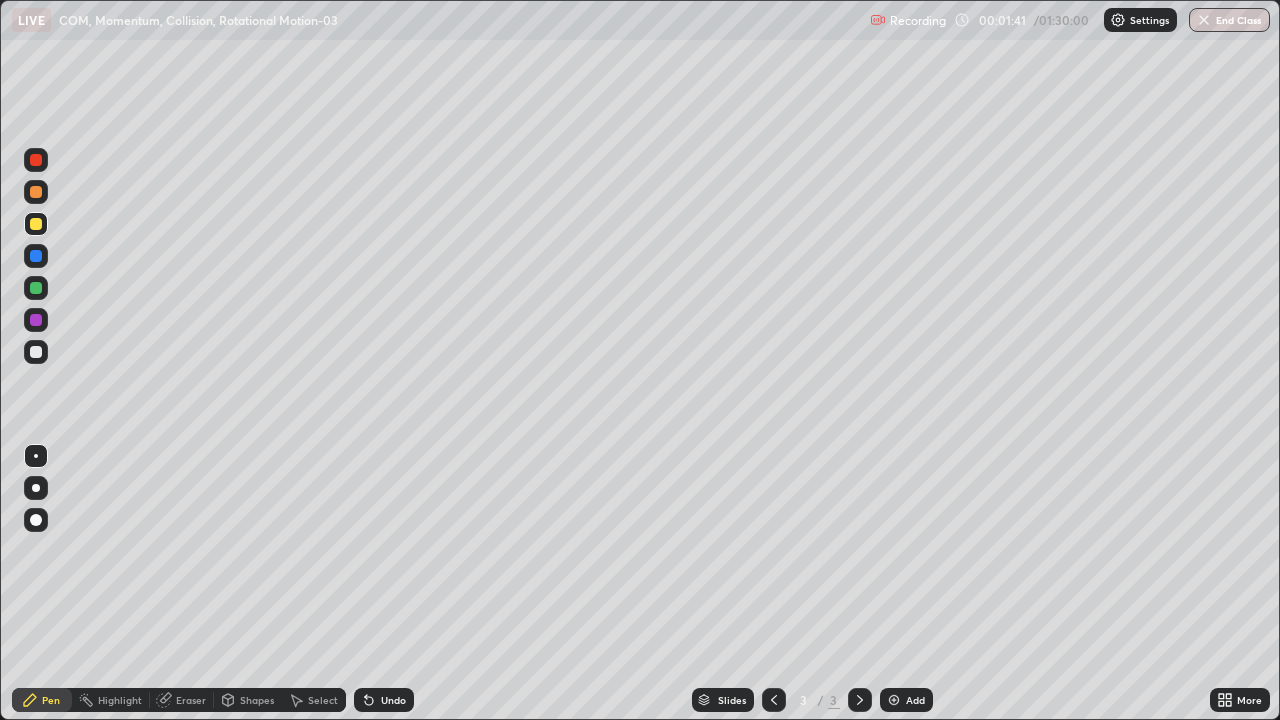 click on "Undo" at bounding box center [393, 700] 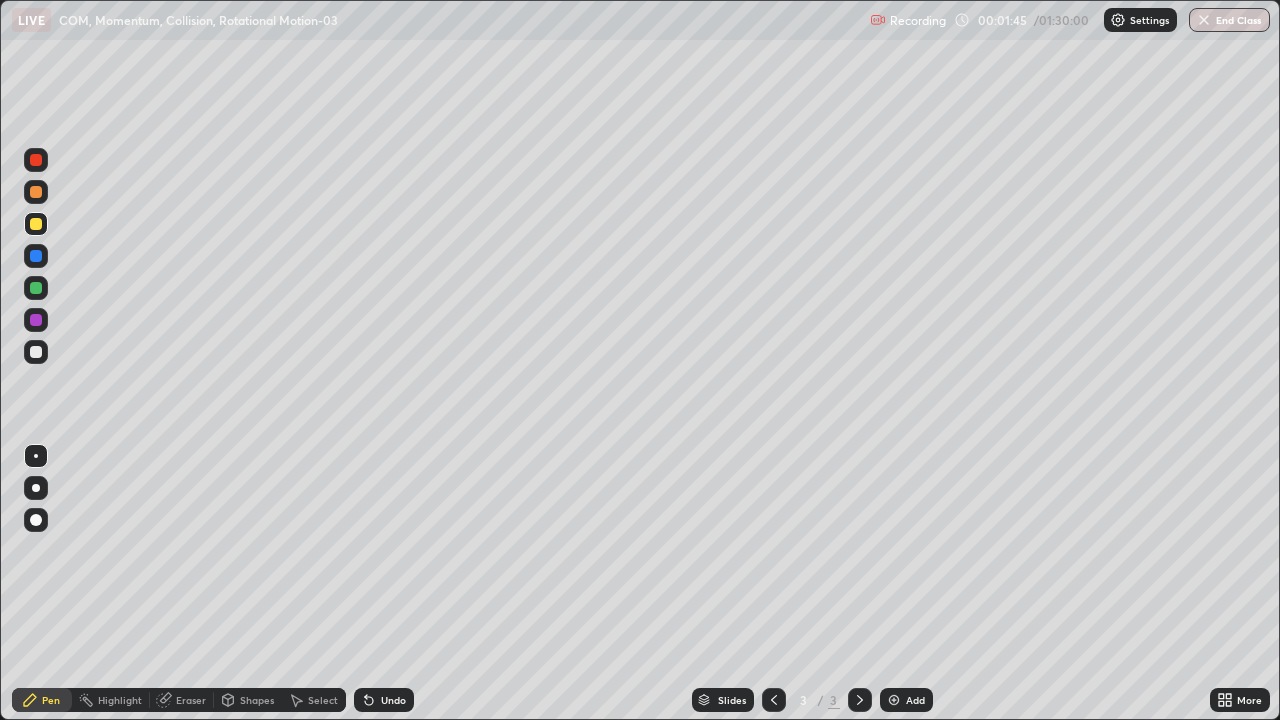 click on "Undo" at bounding box center (393, 700) 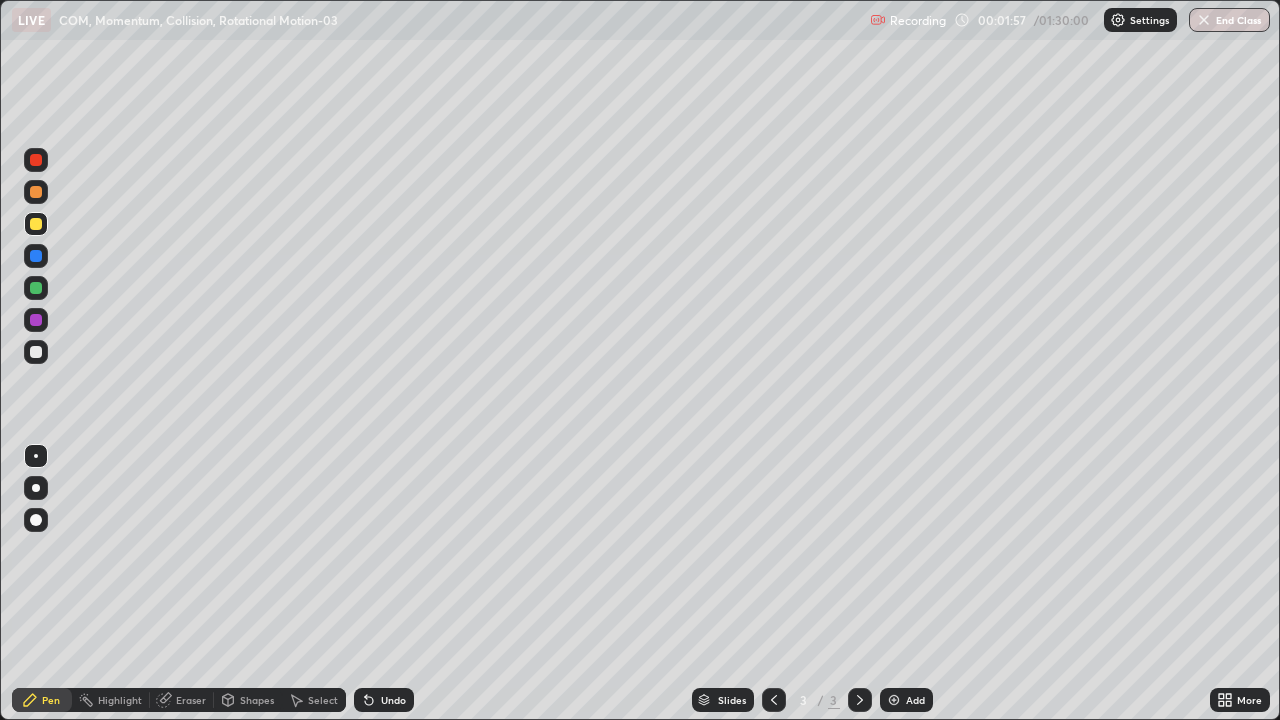 click at bounding box center [36, 160] 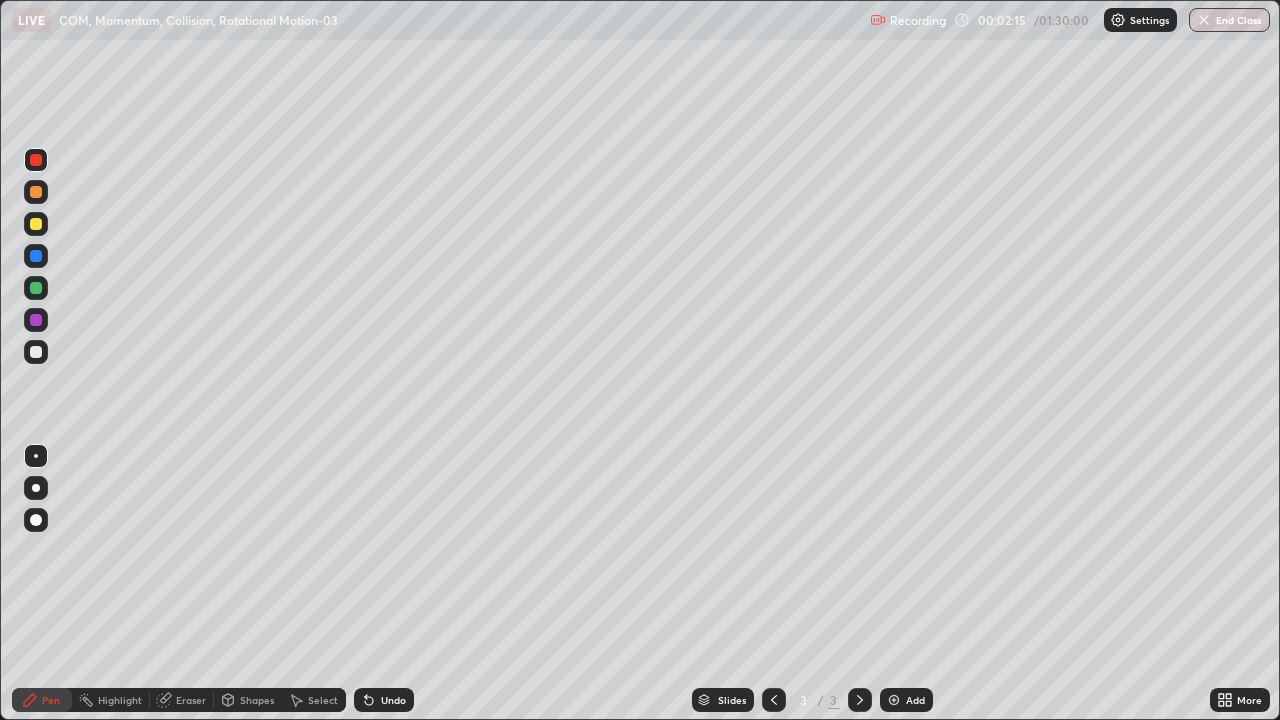 click at bounding box center (36, 352) 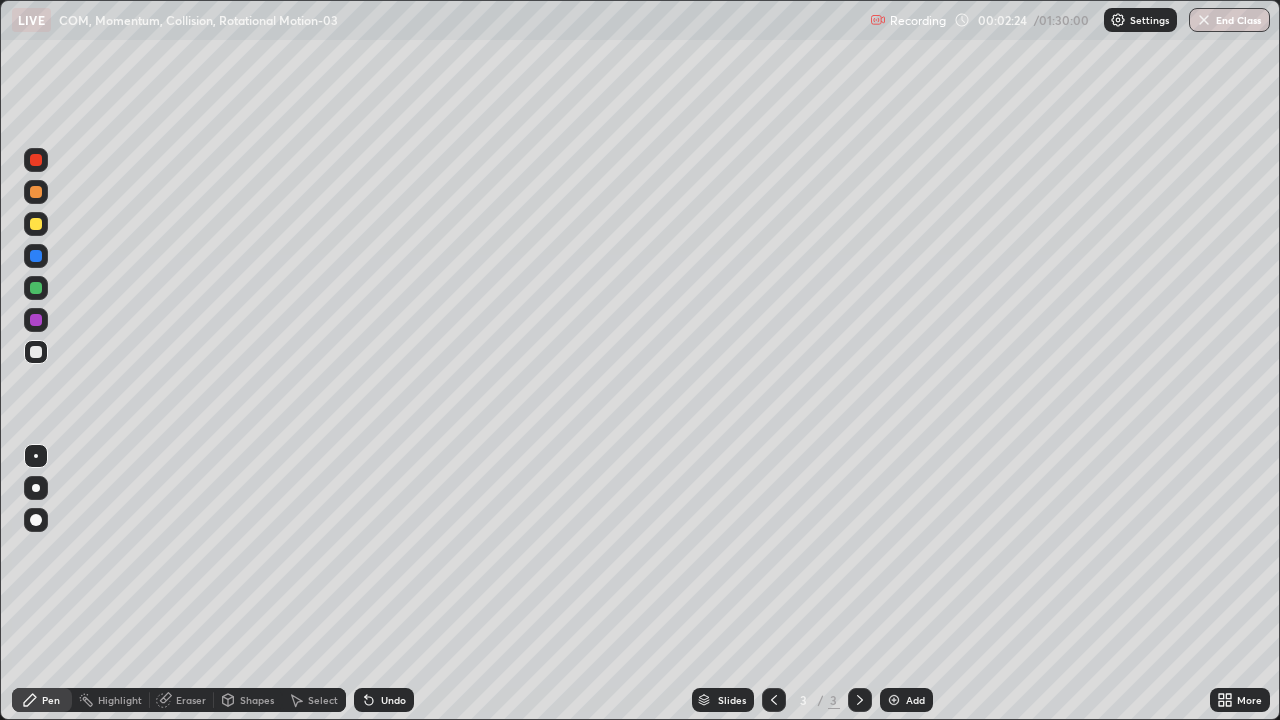 click on "Undo" at bounding box center (393, 700) 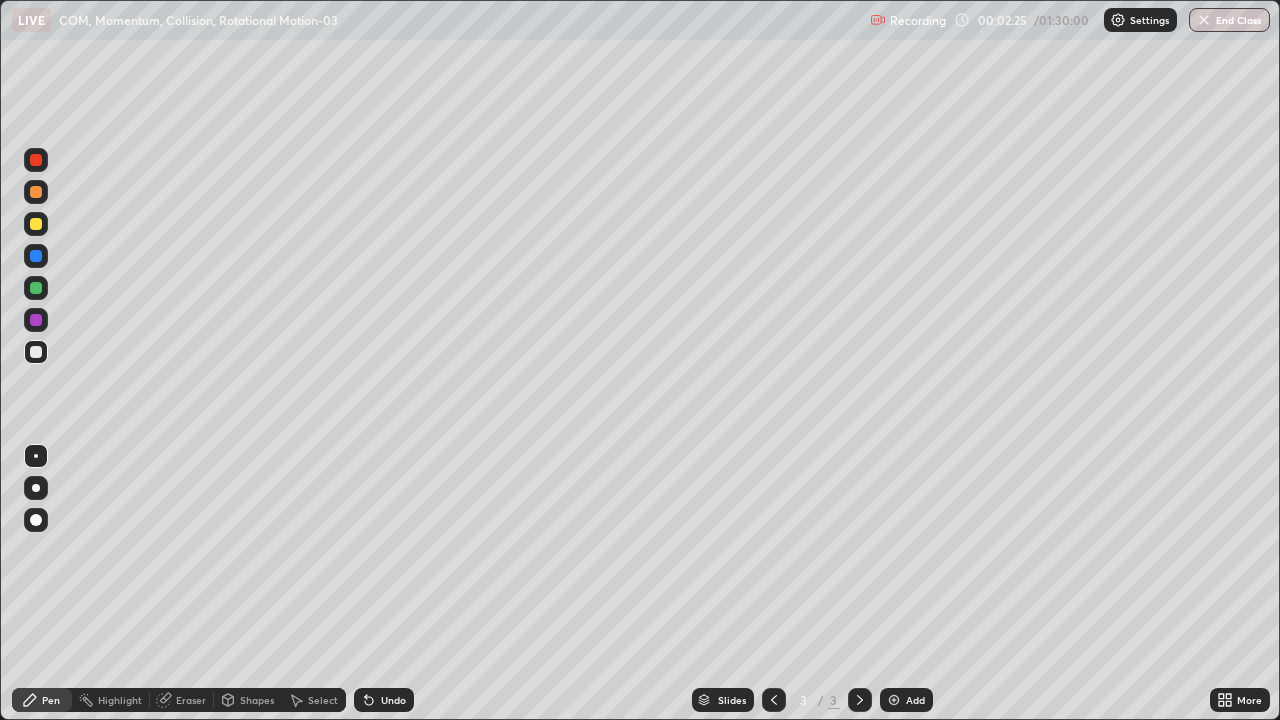 click on "Undo" at bounding box center (393, 700) 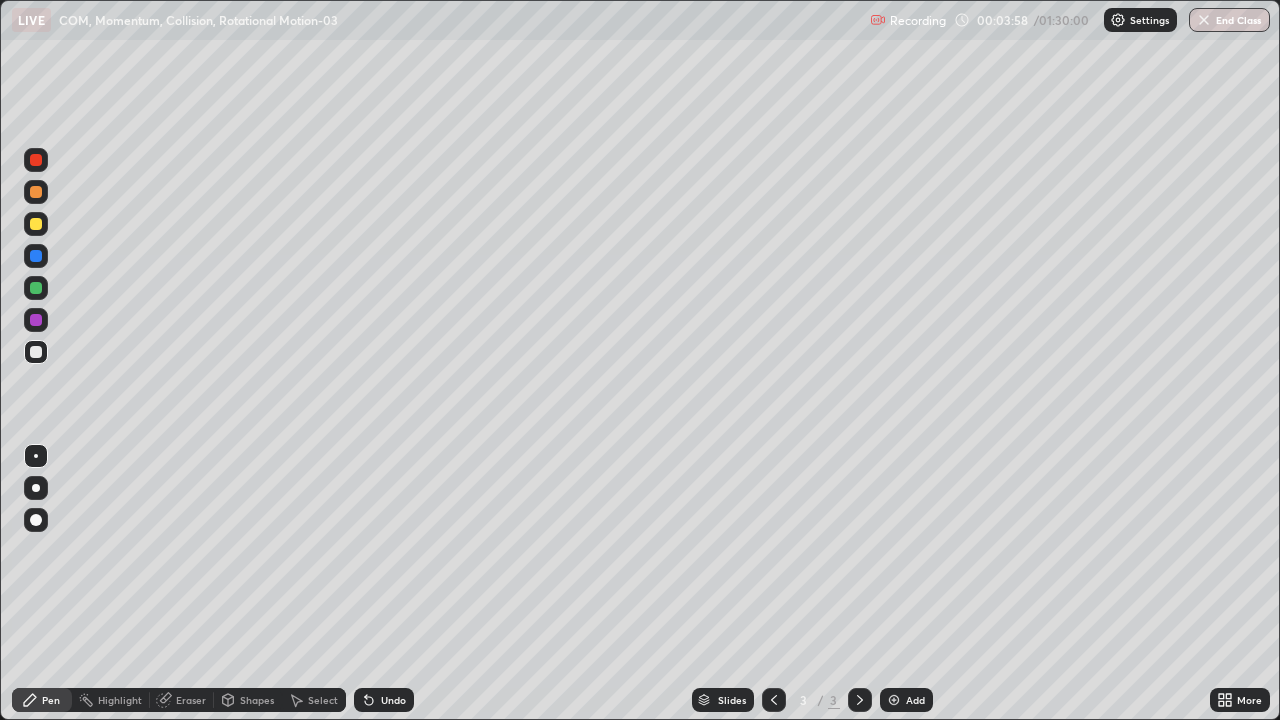 click at bounding box center (36, 224) 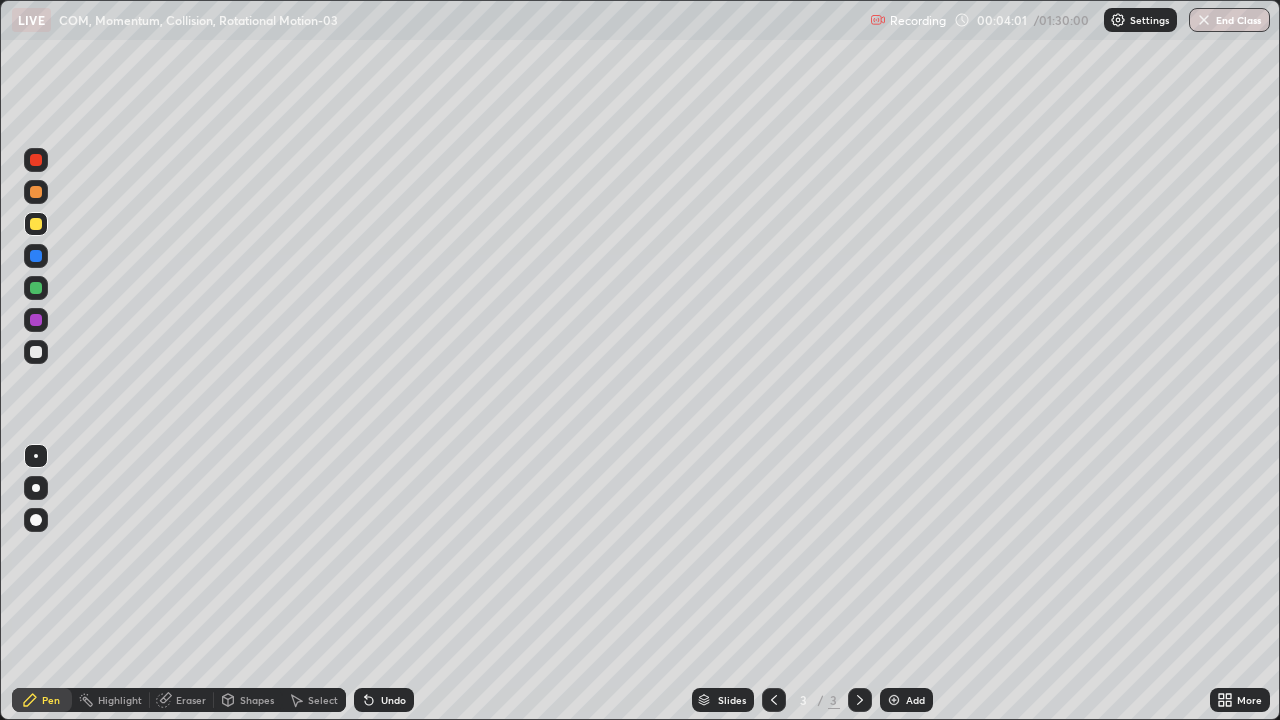click 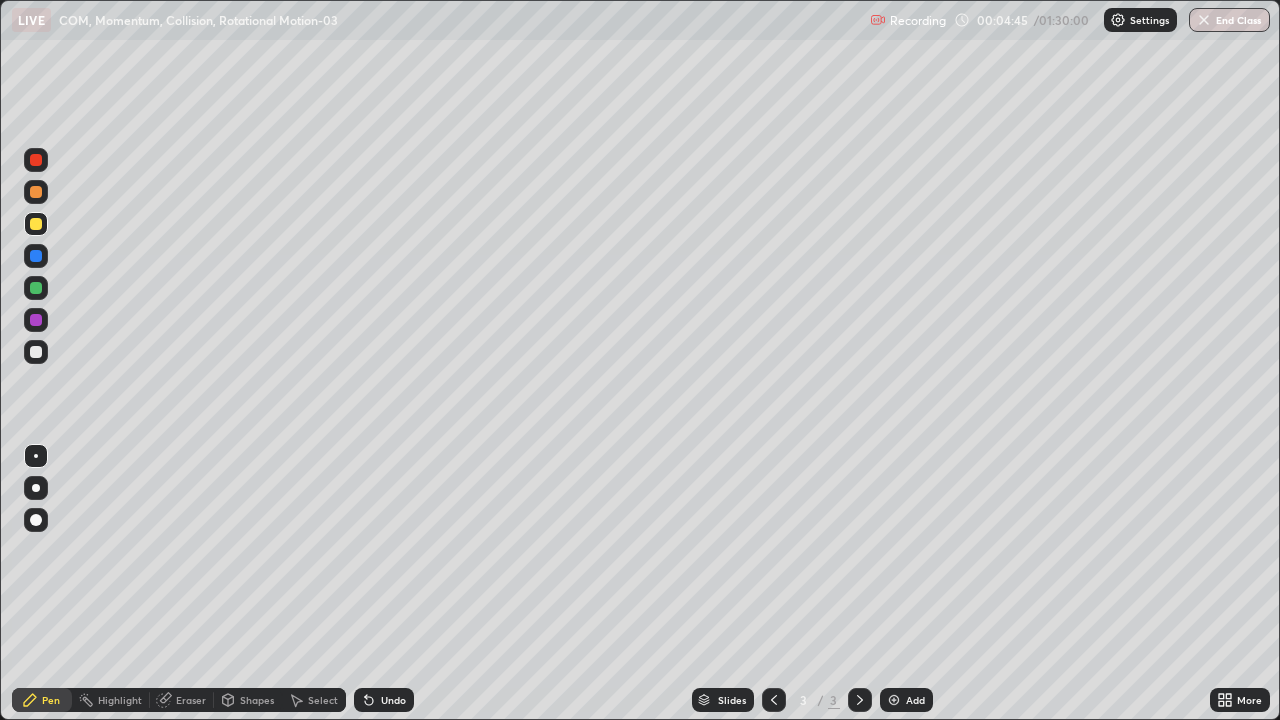 click 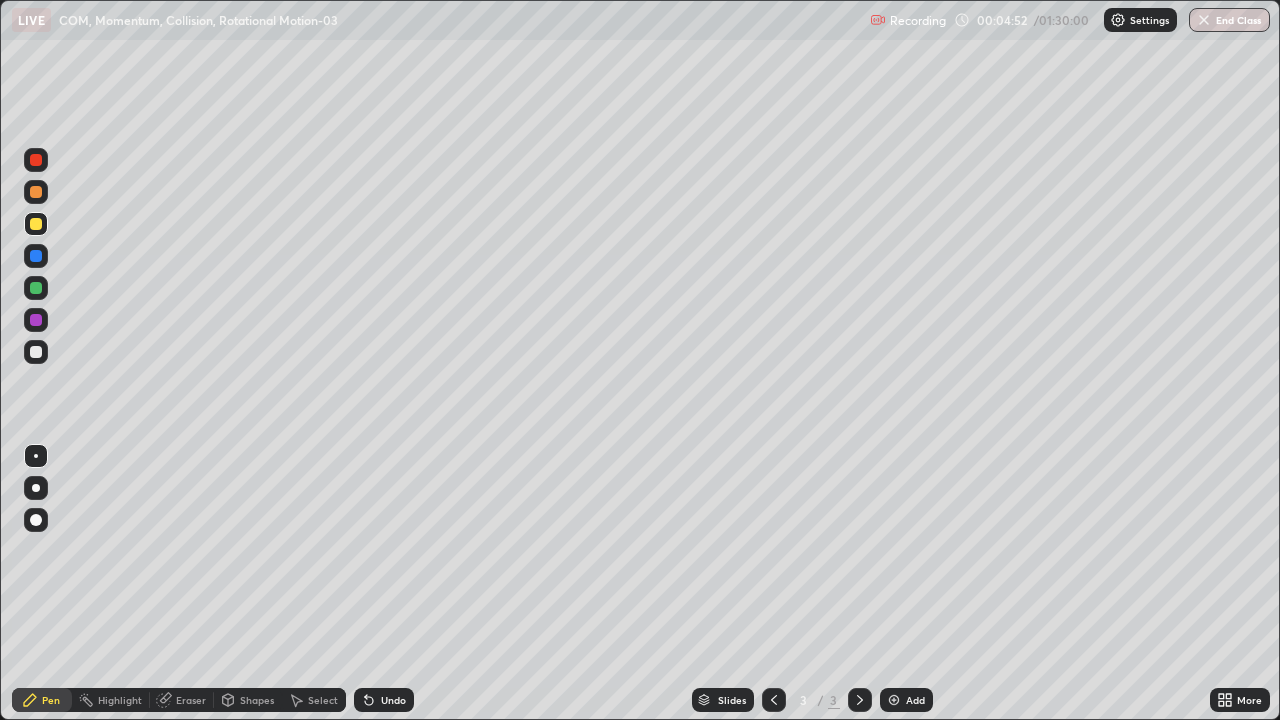 click at bounding box center (36, 288) 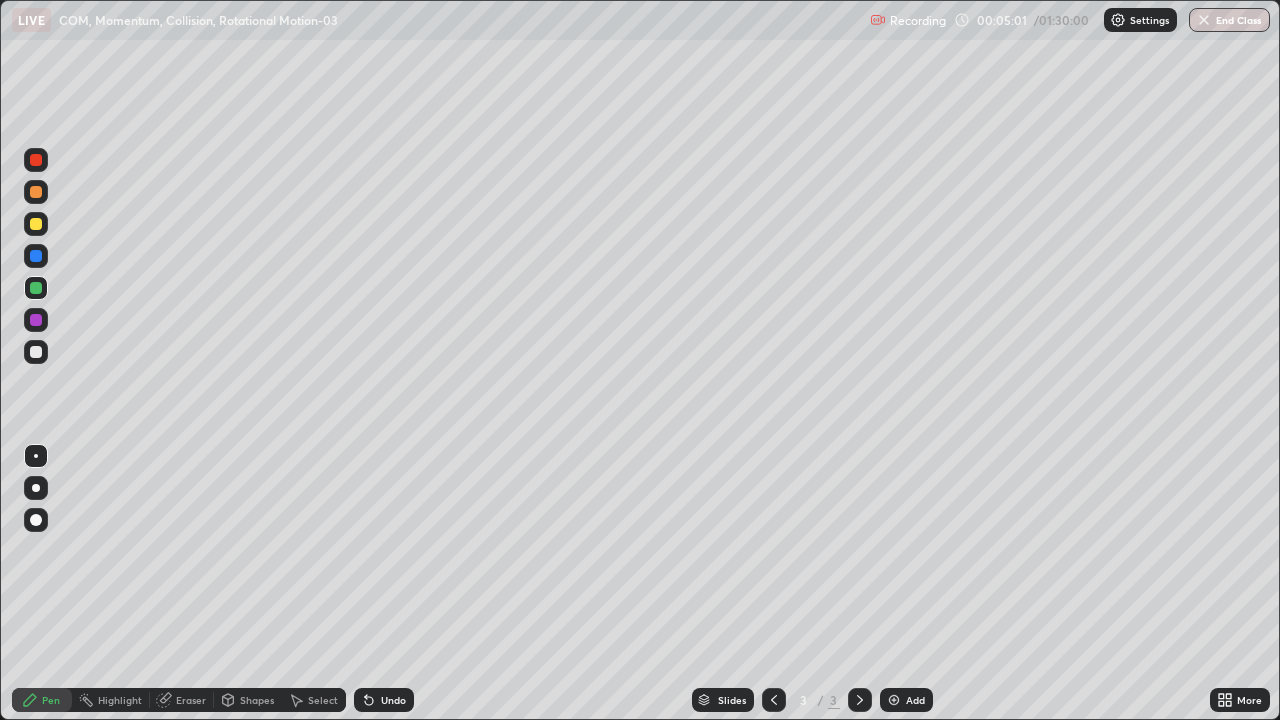click 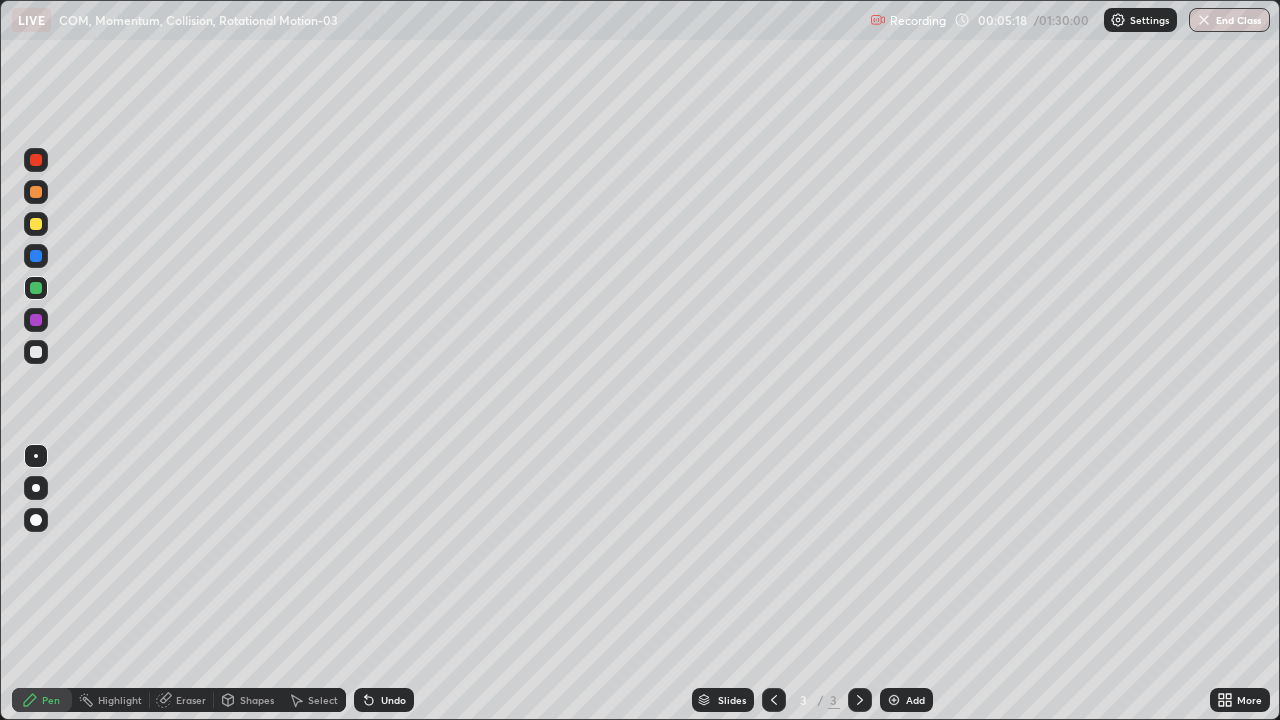 click on "Undo" at bounding box center (384, 700) 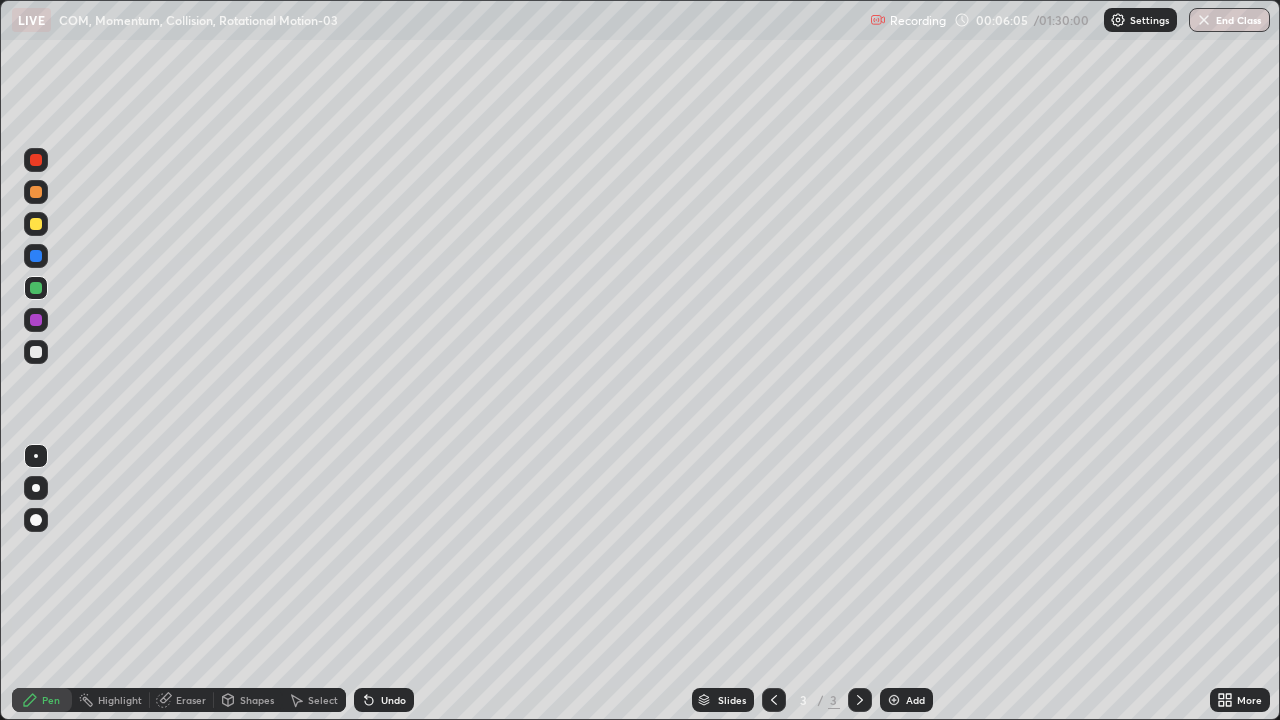 click at bounding box center [36, 320] 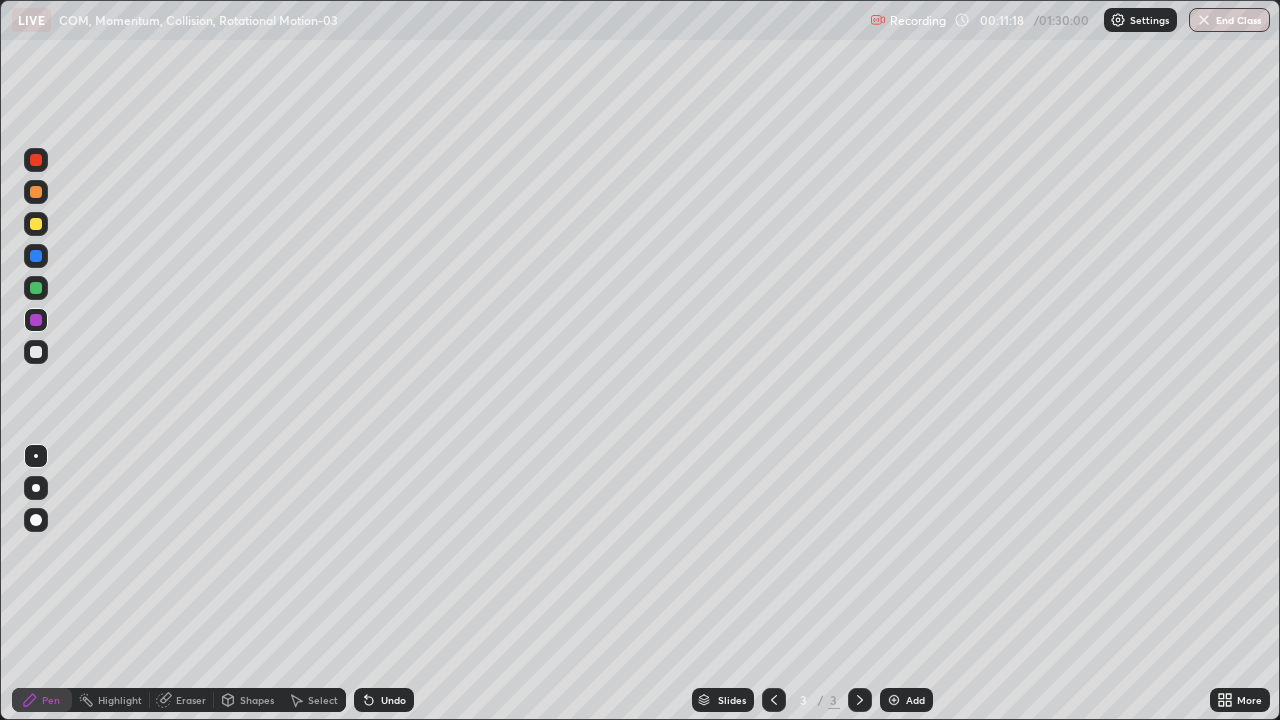 click on "Select" at bounding box center (323, 700) 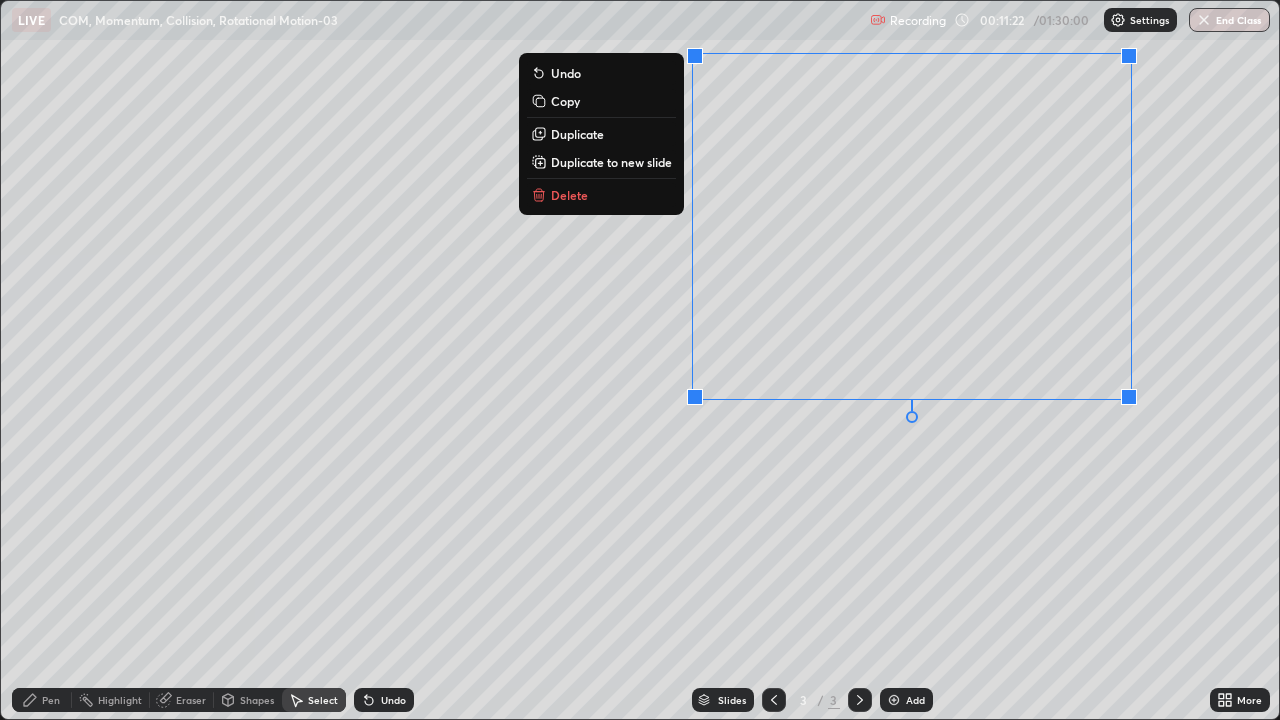click on "Duplicate to new slide" at bounding box center (611, 162) 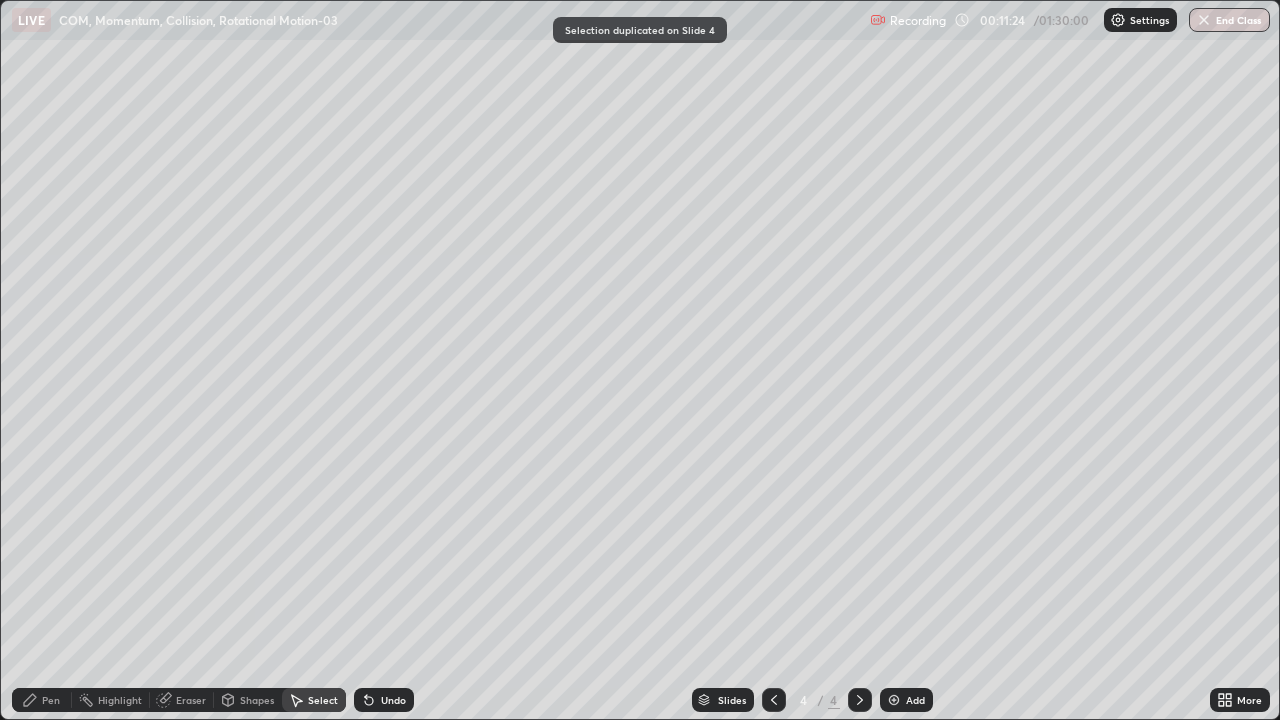 click on "Pen" at bounding box center (42, 700) 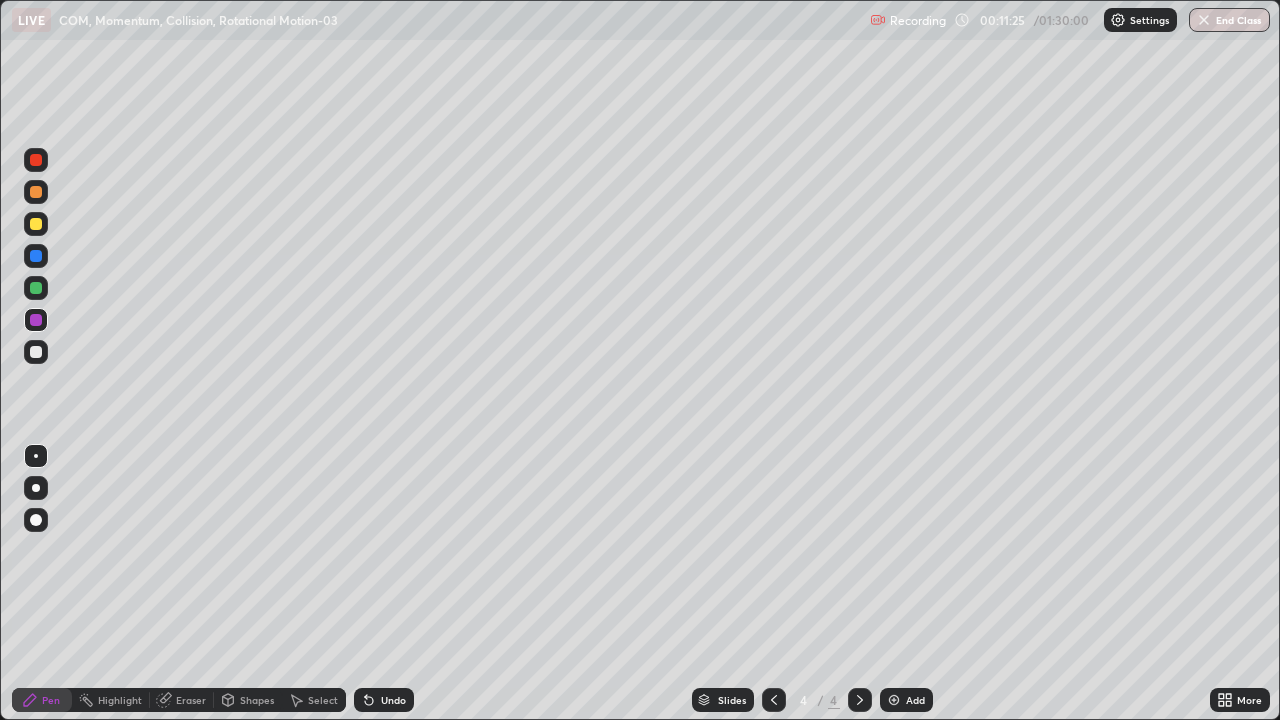 click at bounding box center (36, 224) 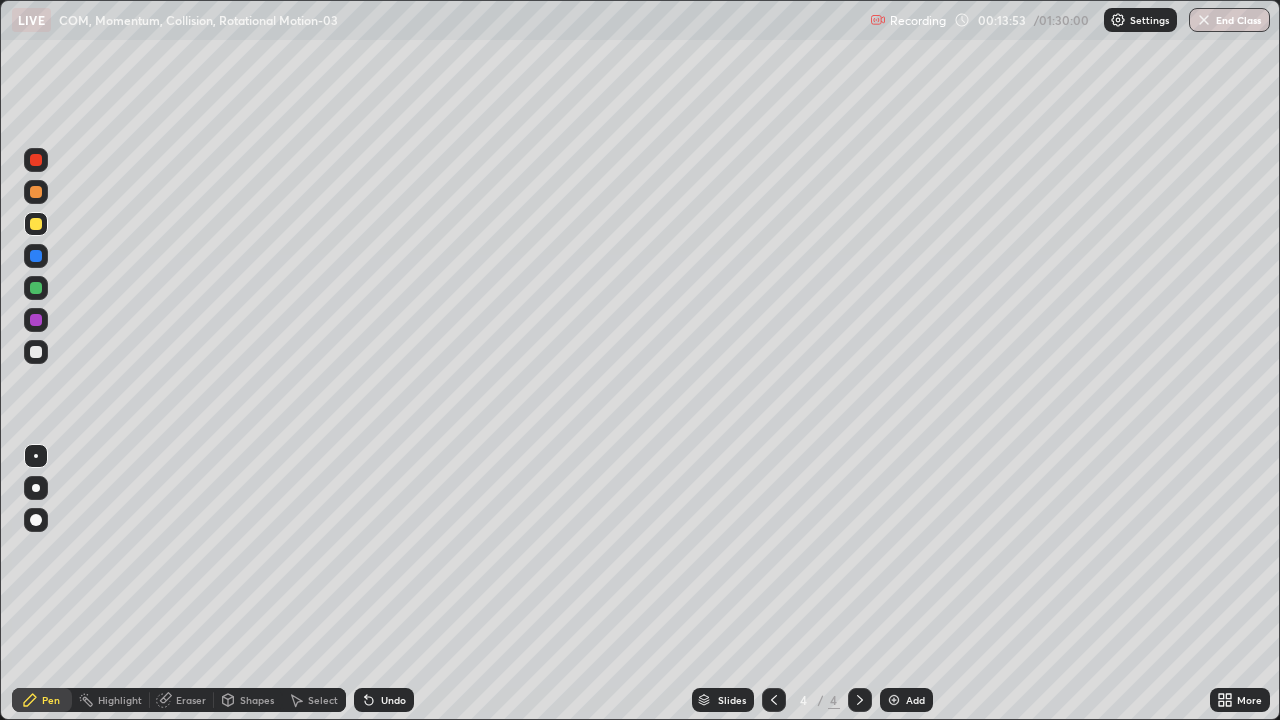 click on "Undo" at bounding box center [393, 700] 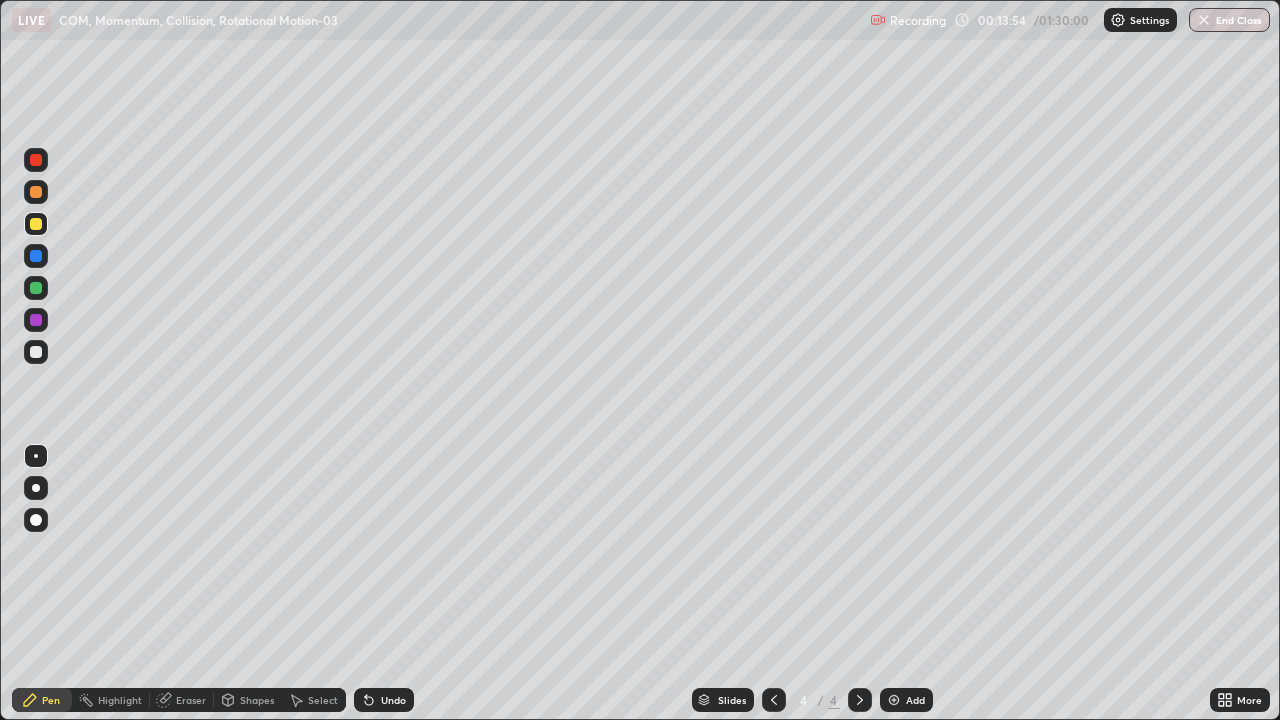 click on "Undo" at bounding box center (393, 700) 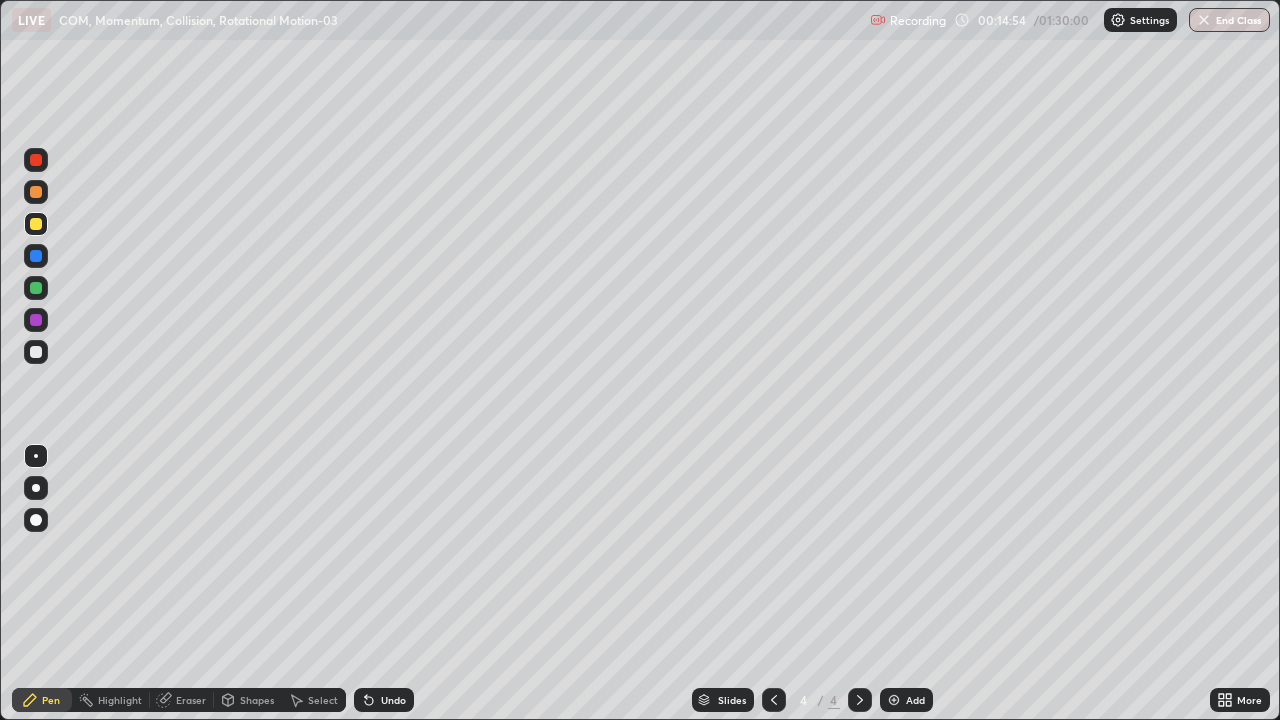 click at bounding box center (36, 160) 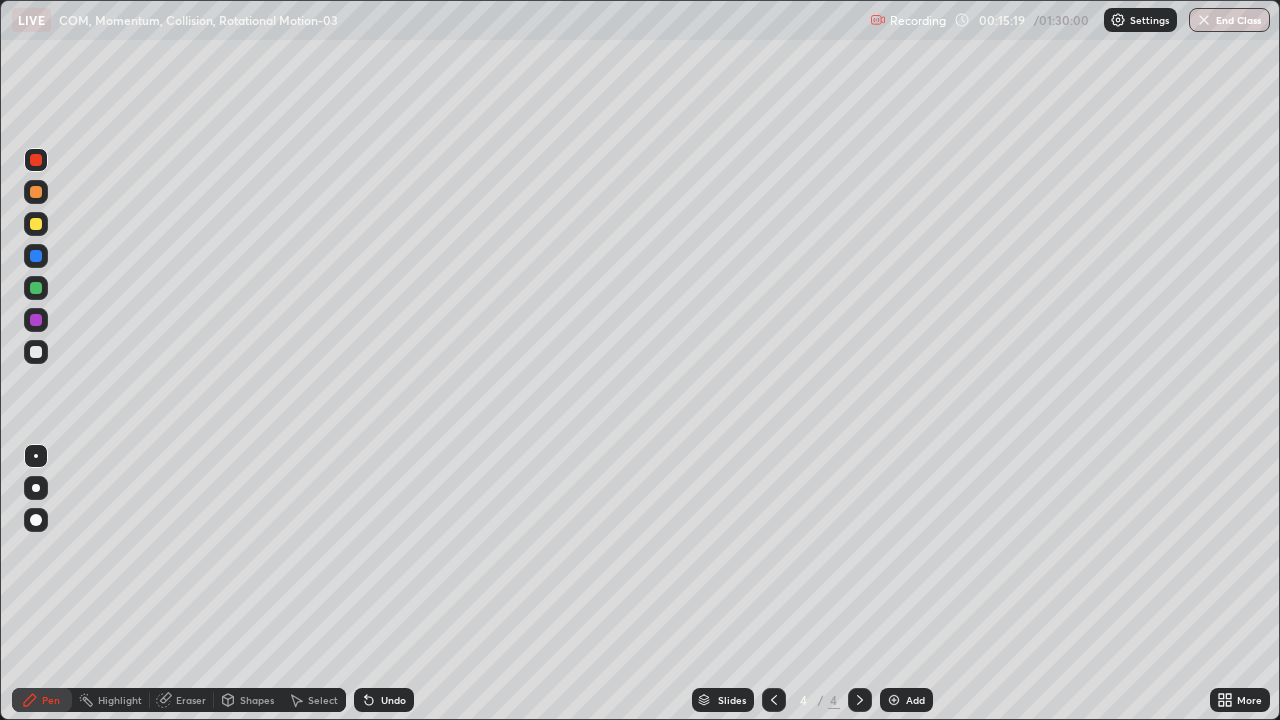 click at bounding box center [36, 320] 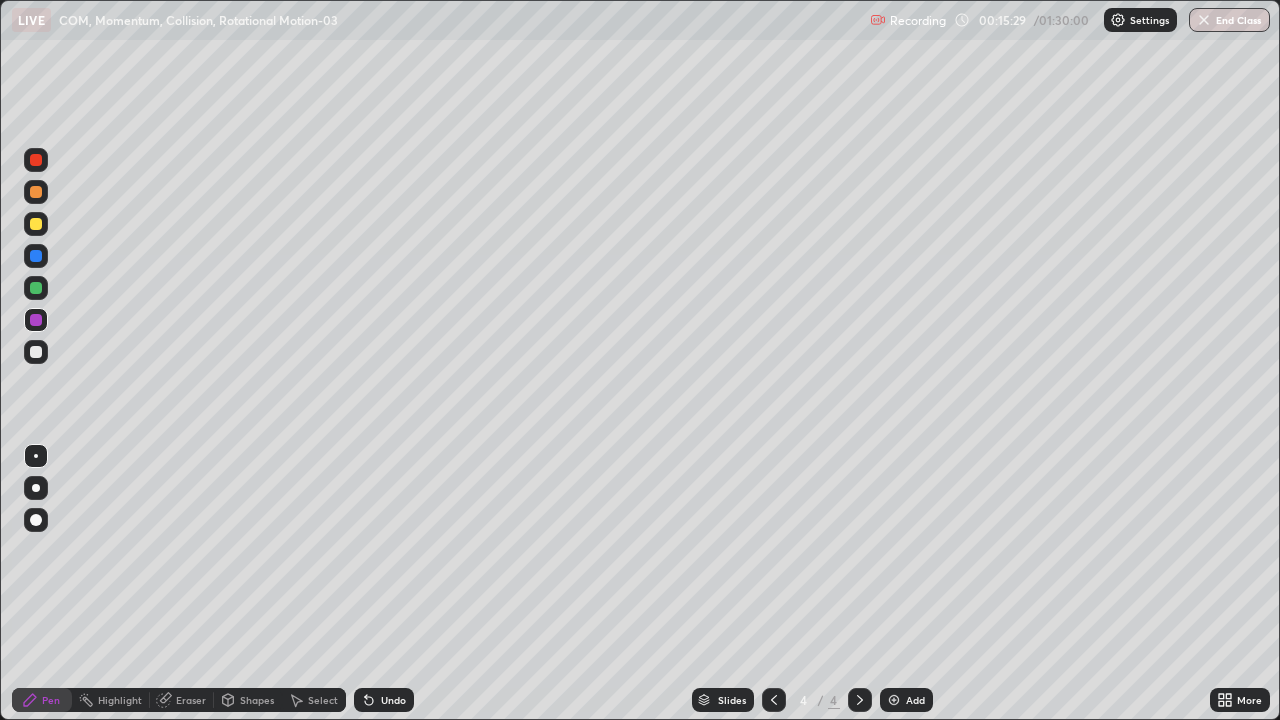 click on "Undo" at bounding box center [393, 700] 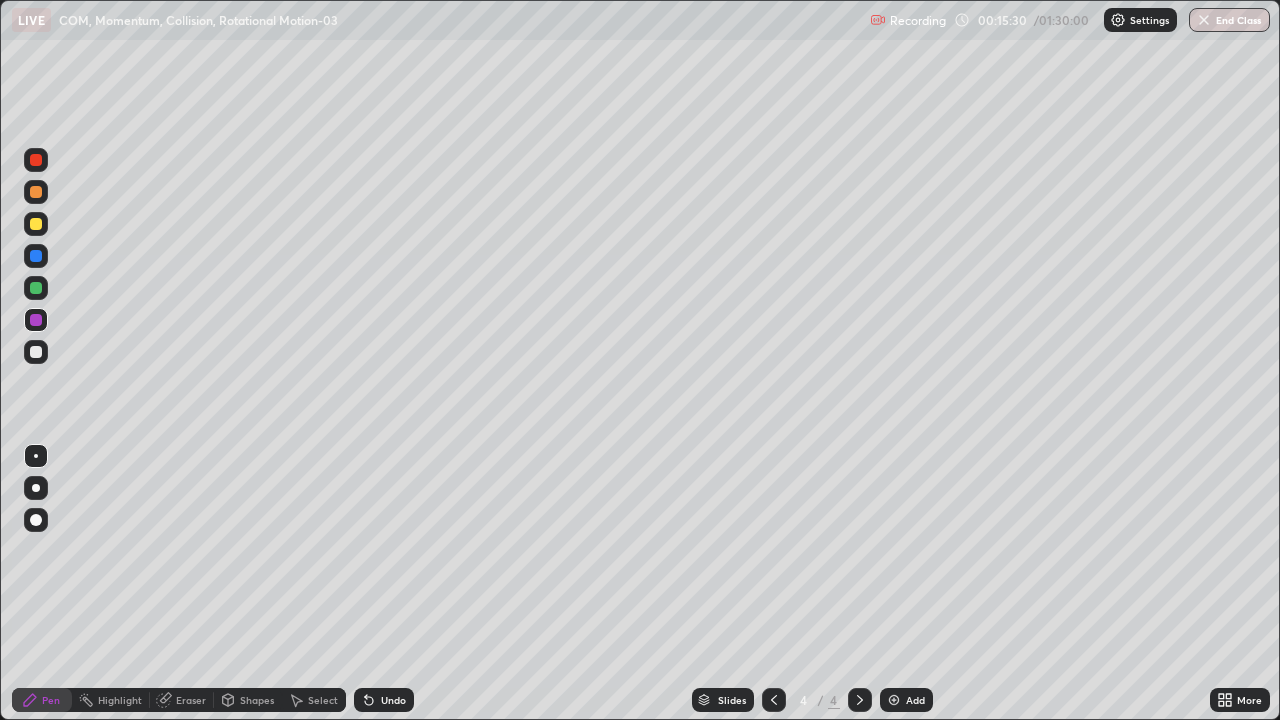 click on "Undo" at bounding box center (393, 700) 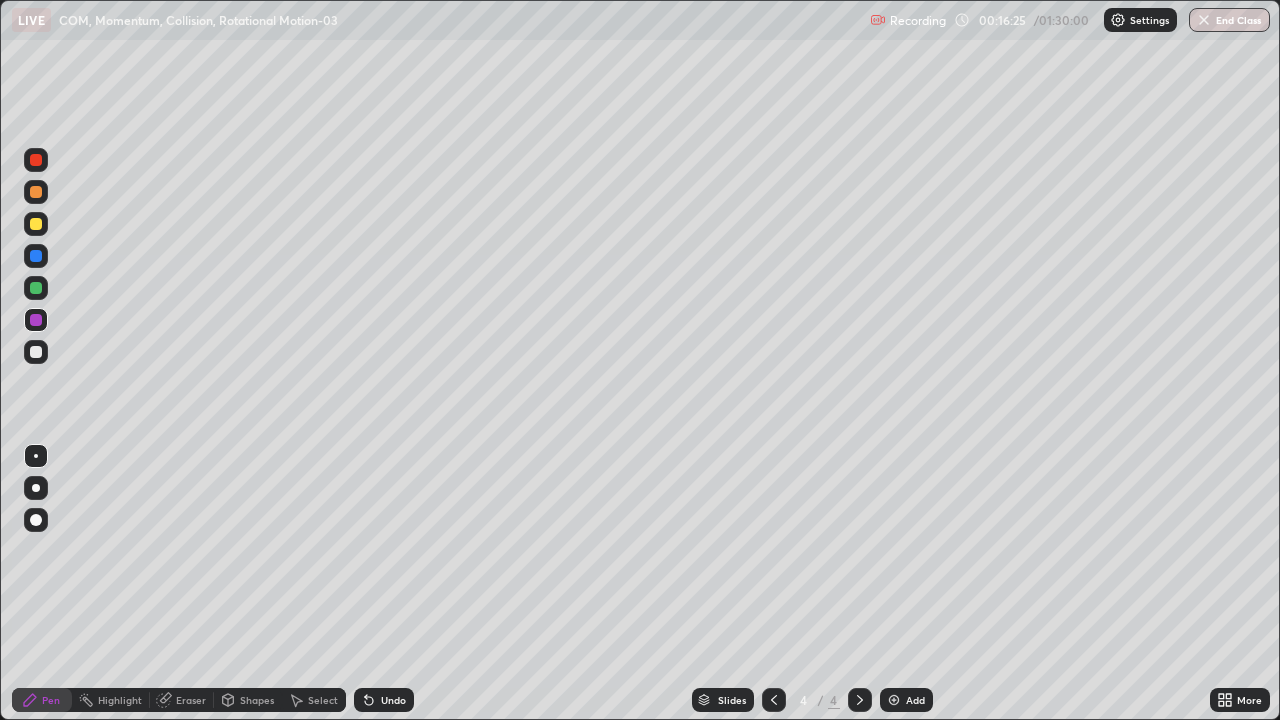 click 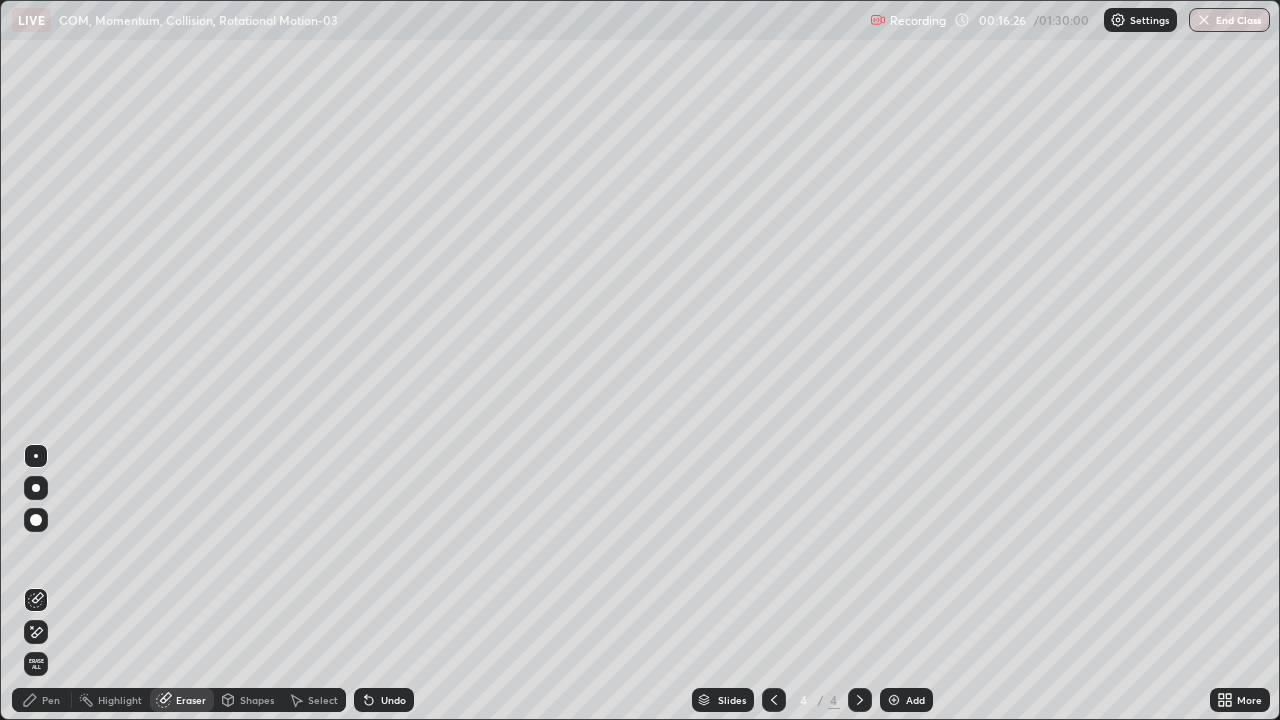 click on "Pen" at bounding box center [42, 700] 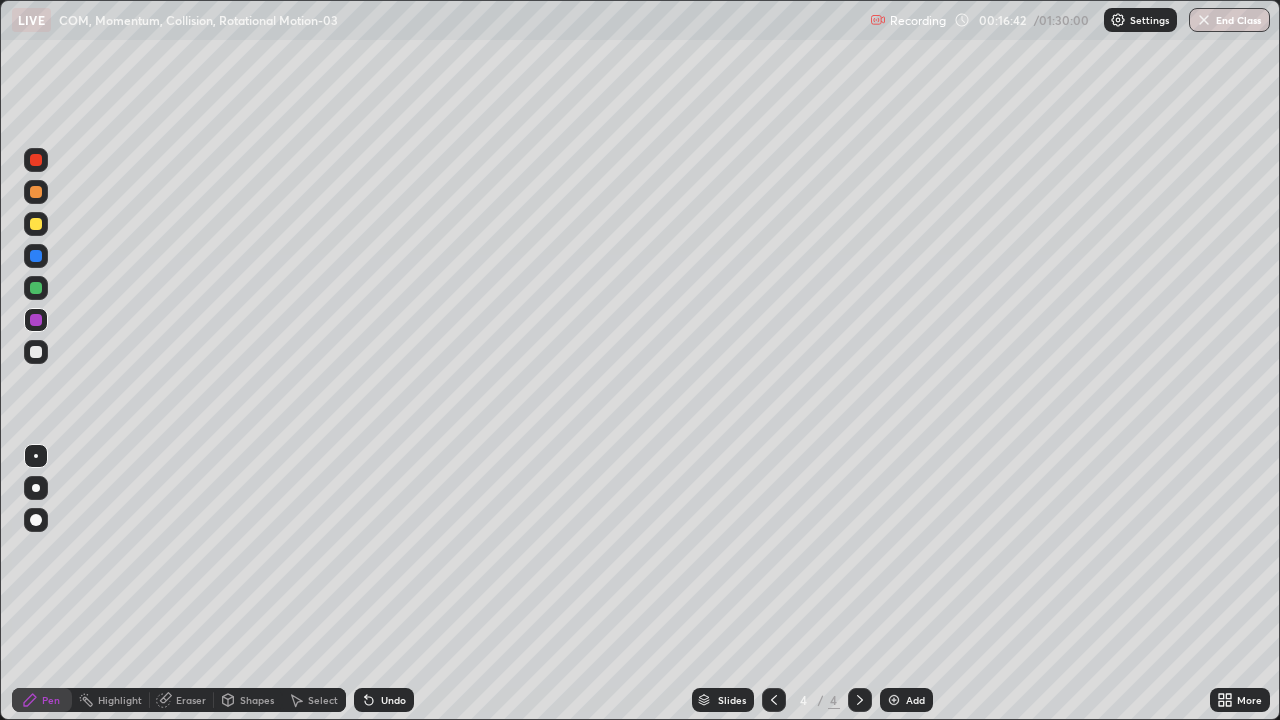 click on "Undo" at bounding box center (384, 700) 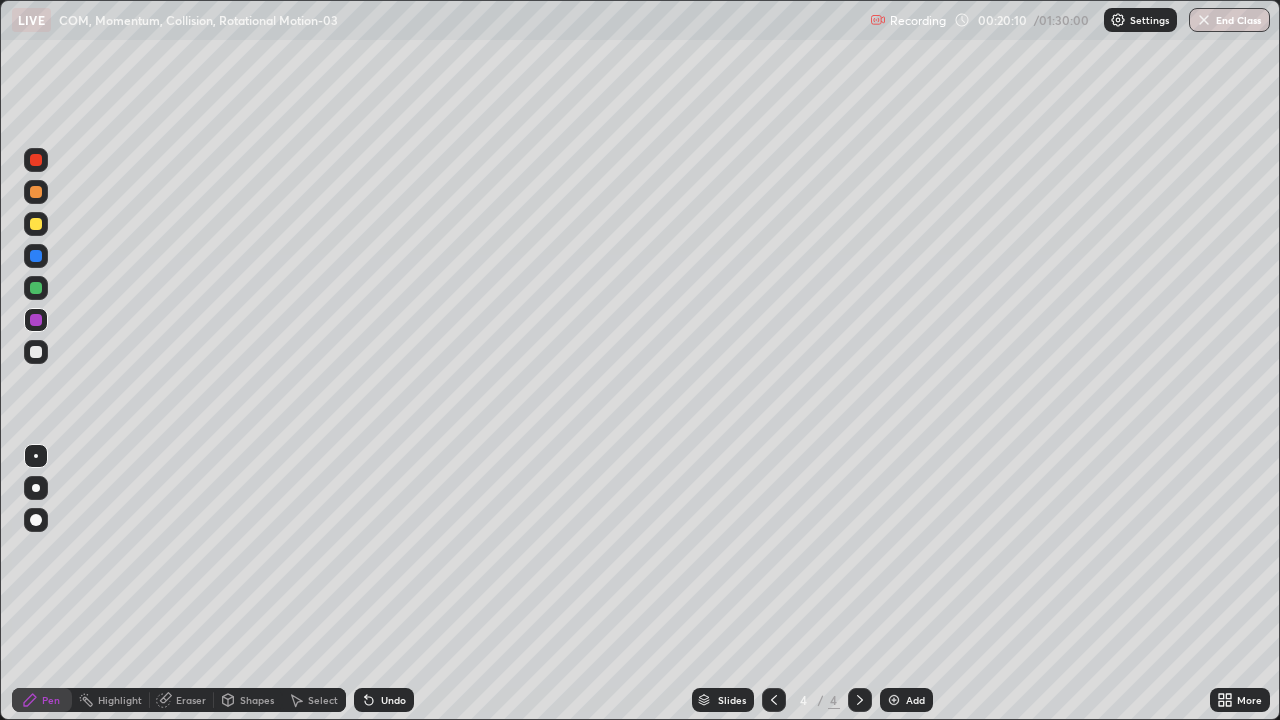 click 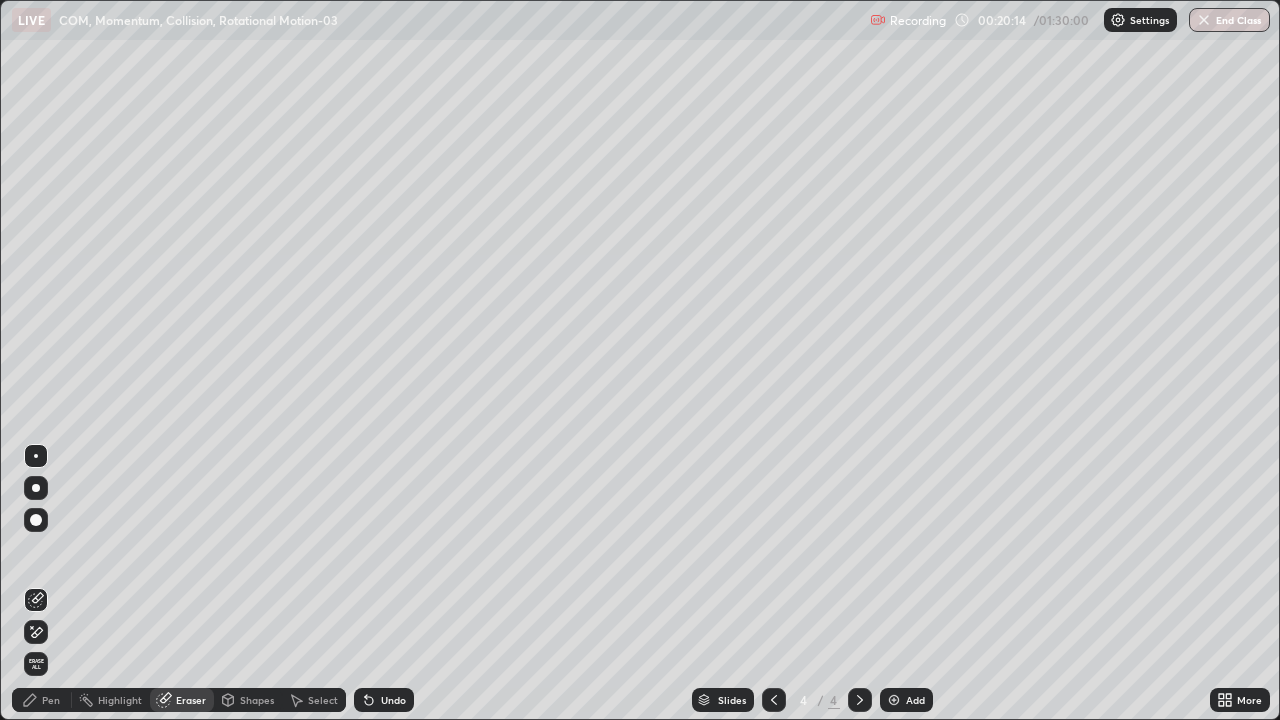click on "Pen" at bounding box center (51, 700) 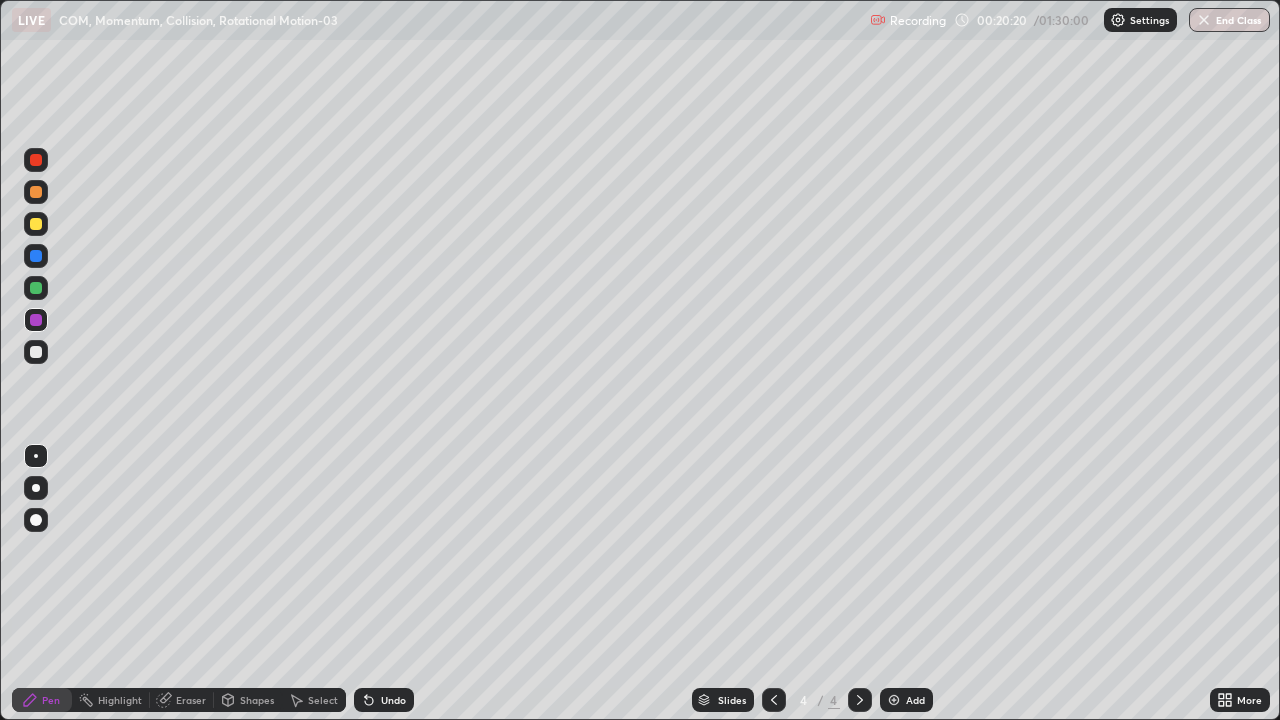 click on "Undo" at bounding box center [384, 700] 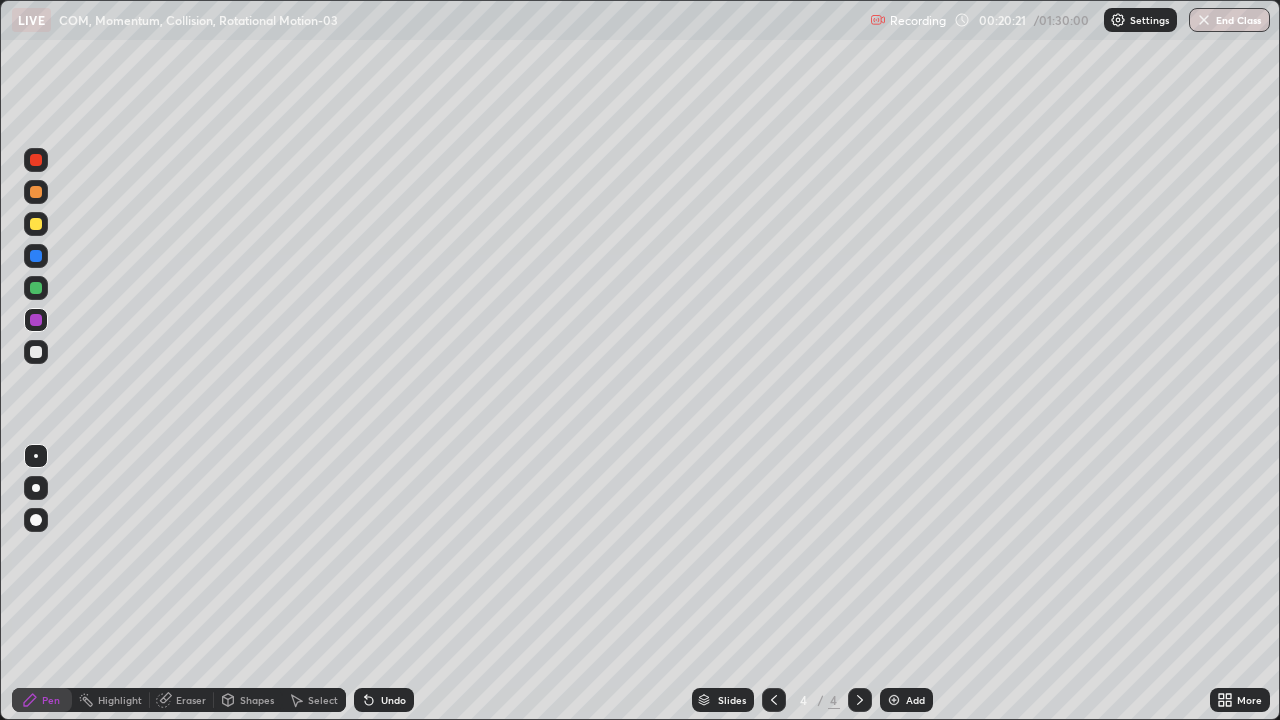 click on "Eraser" at bounding box center [191, 700] 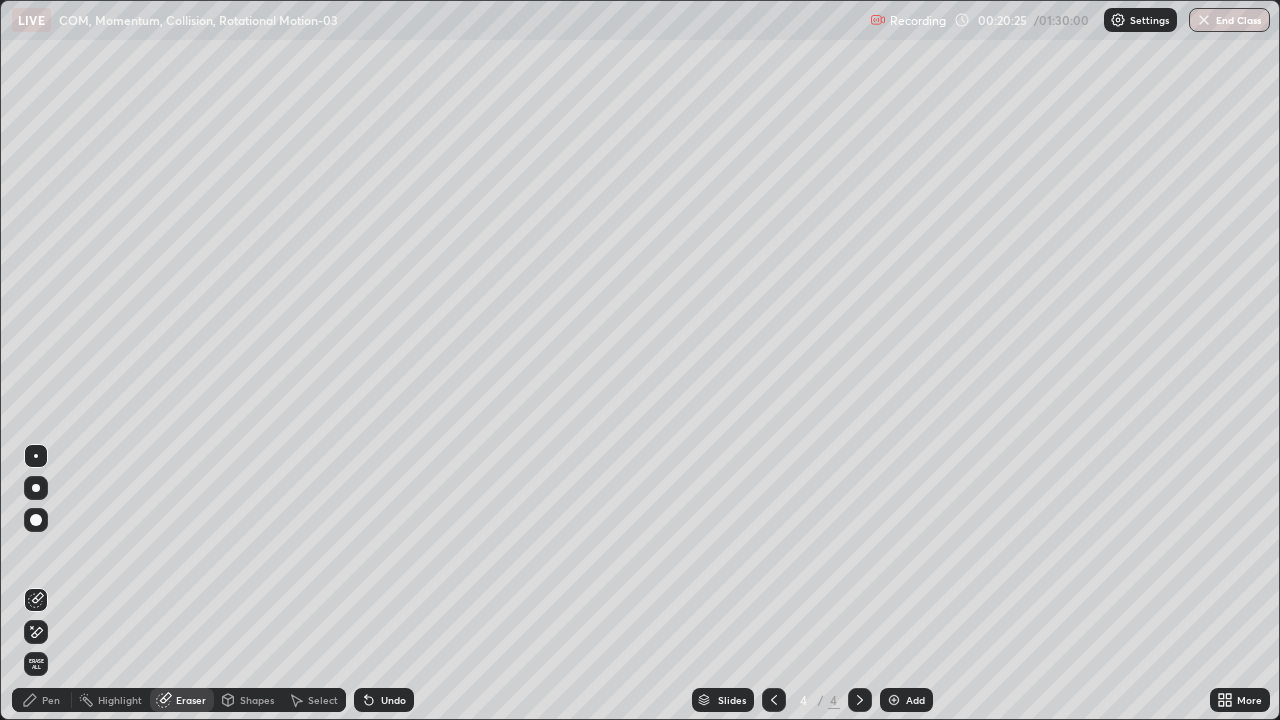click on "Pen" at bounding box center (51, 700) 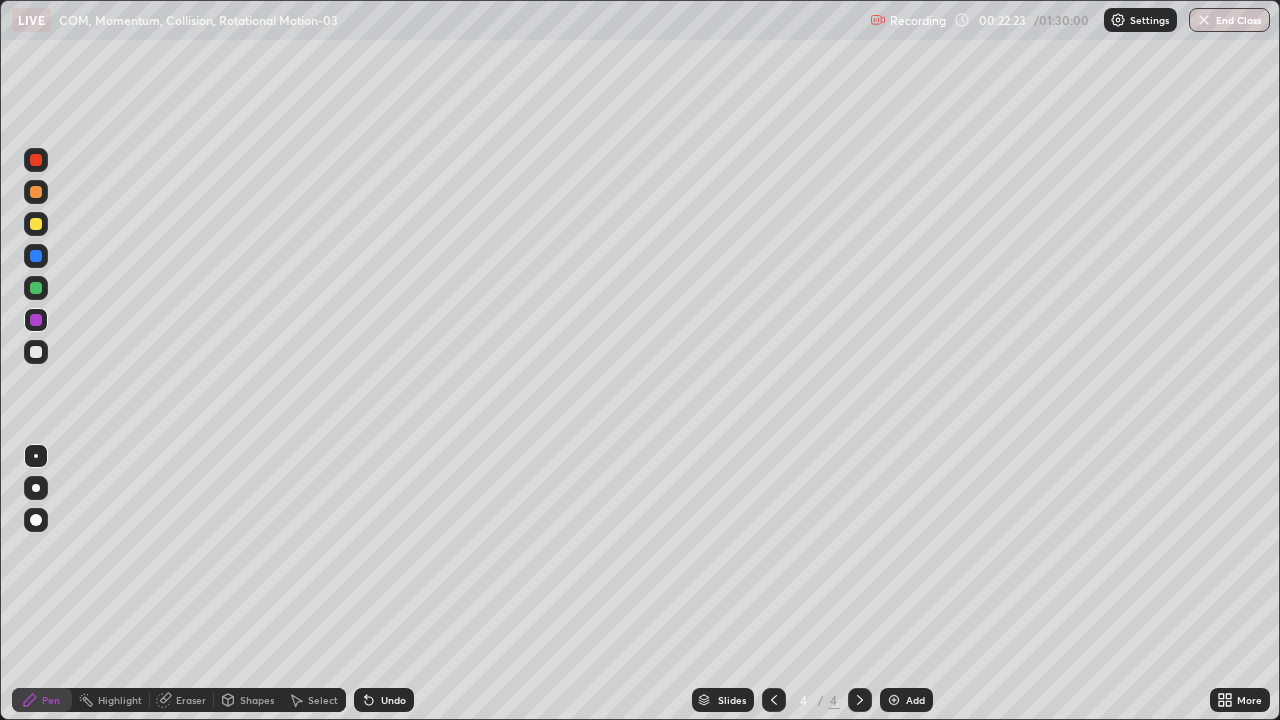 click on "Add" at bounding box center [915, 700] 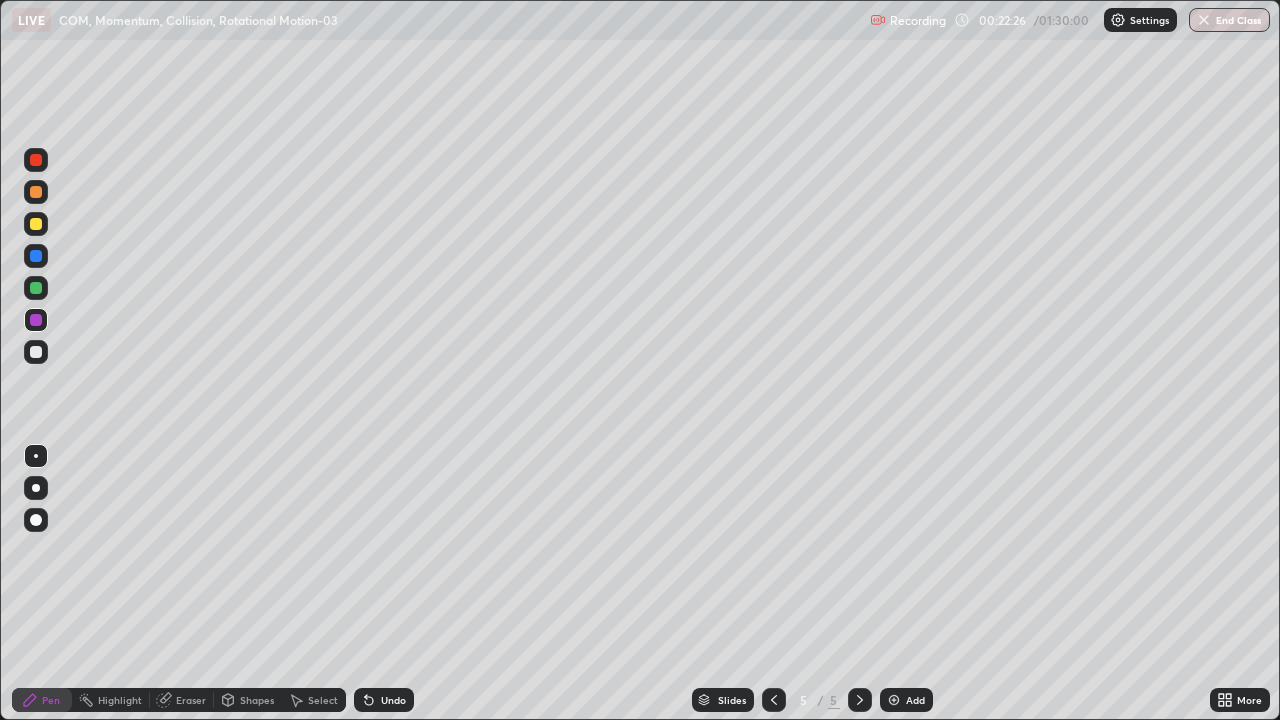 click on "Shapes" at bounding box center [257, 700] 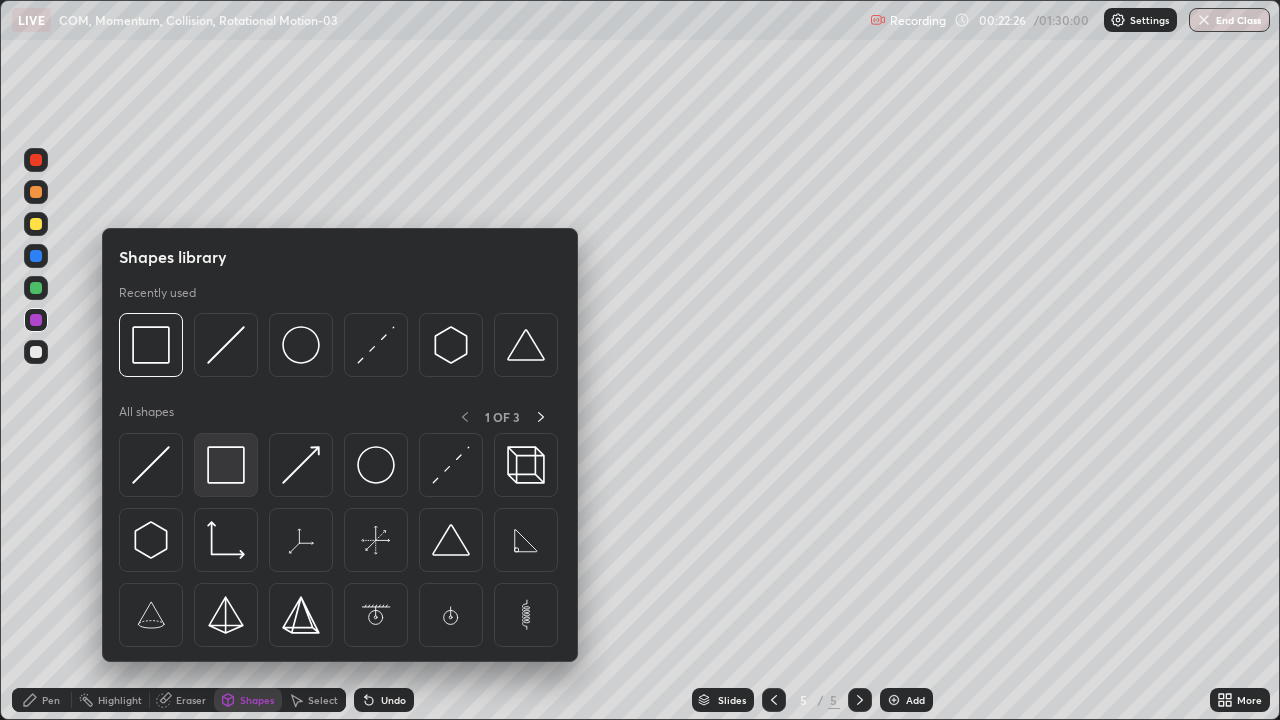 click at bounding box center (226, 465) 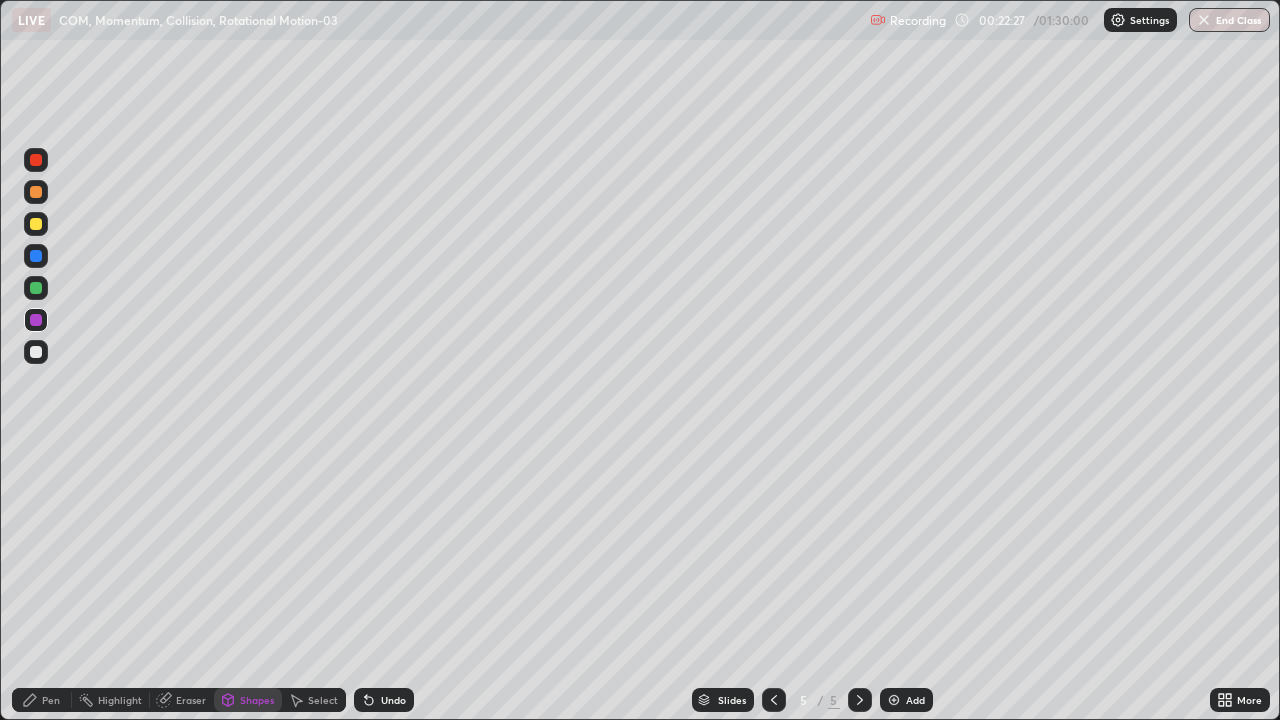 click at bounding box center (36, 352) 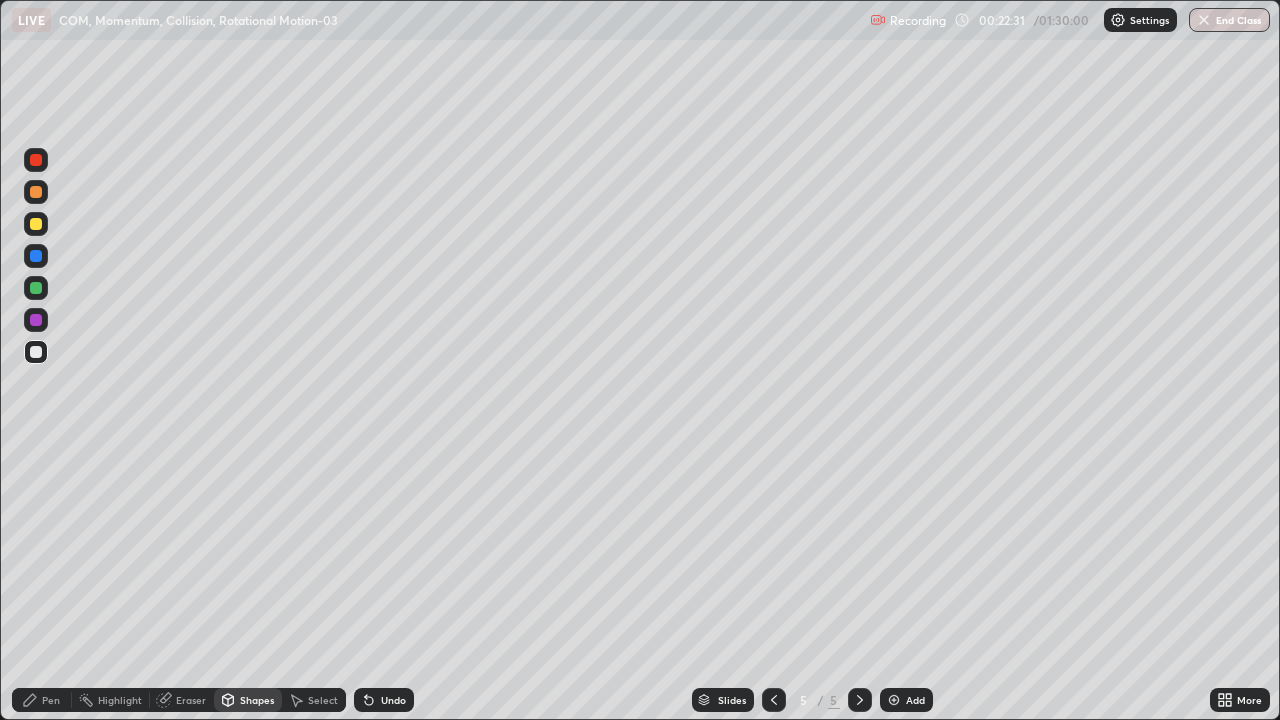 click on "Select" at bounding box center [323, 700] 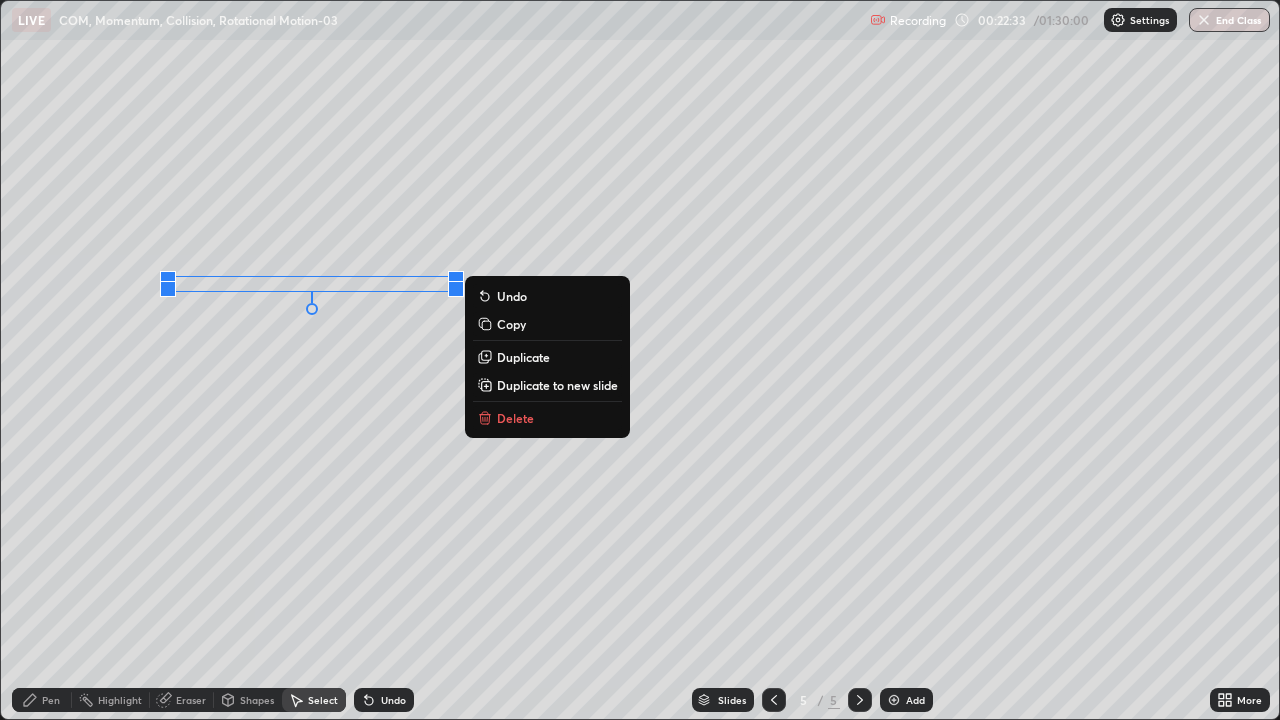 click on "Duplicate" at bounding box center [523, 357] 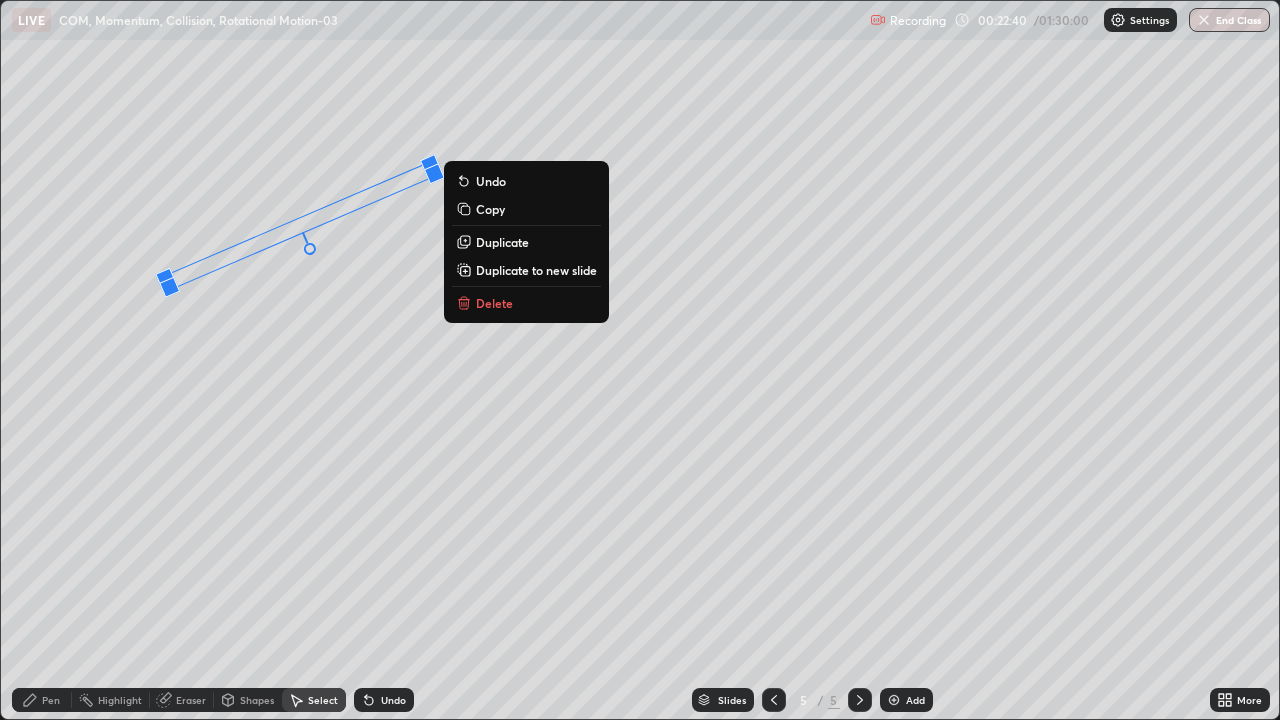 click on "23 ° Undo Copy Duplicate Duplicate to new slide Delete" at bounding box center (640, 360) 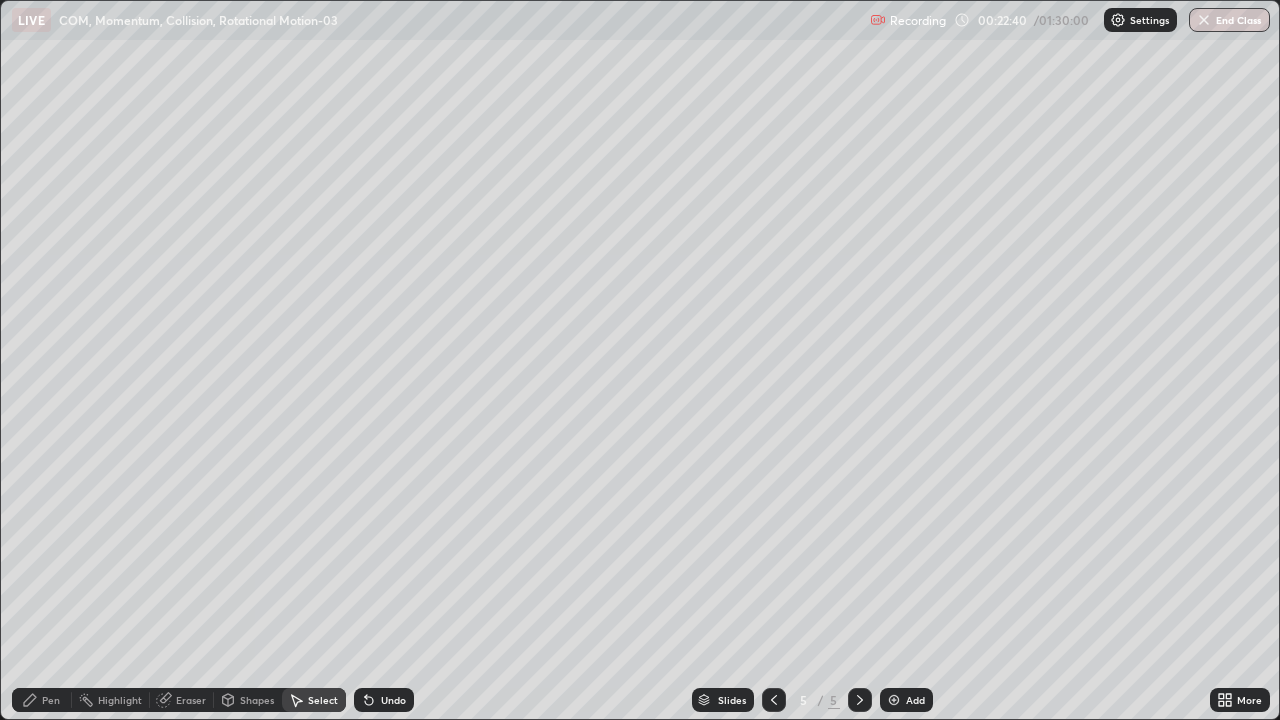click 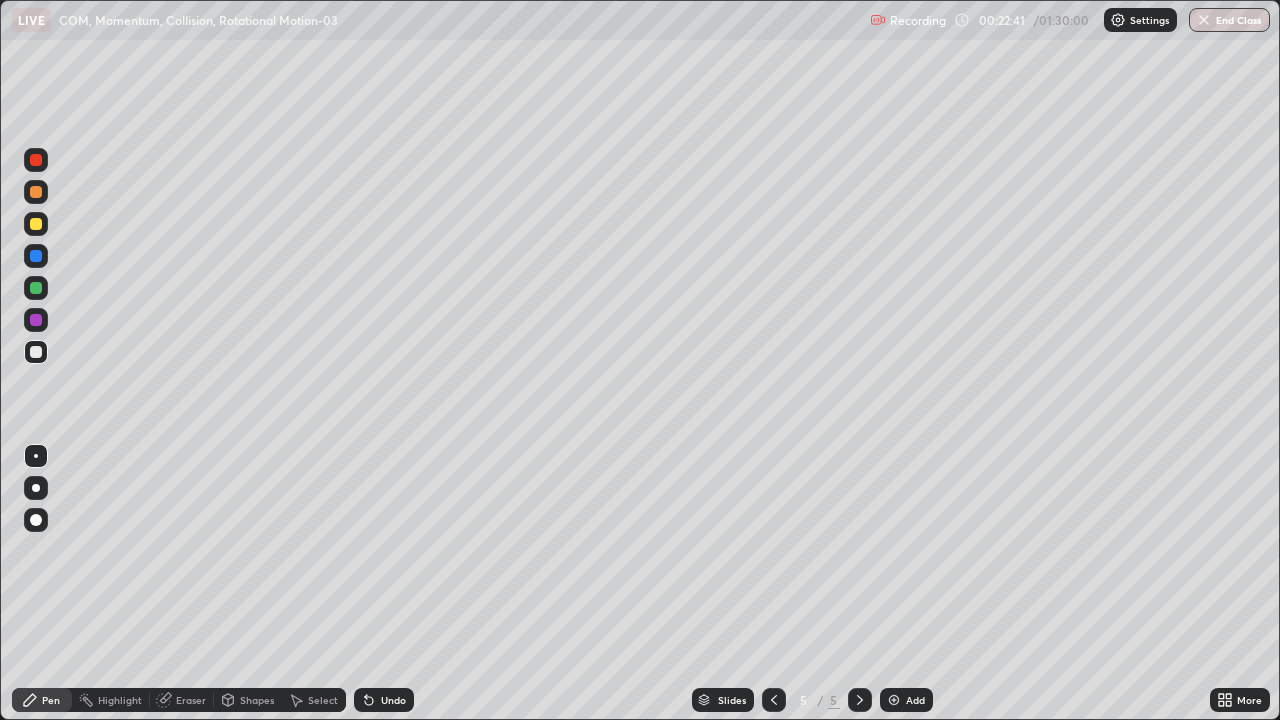 click at bounding box center [36, 352] 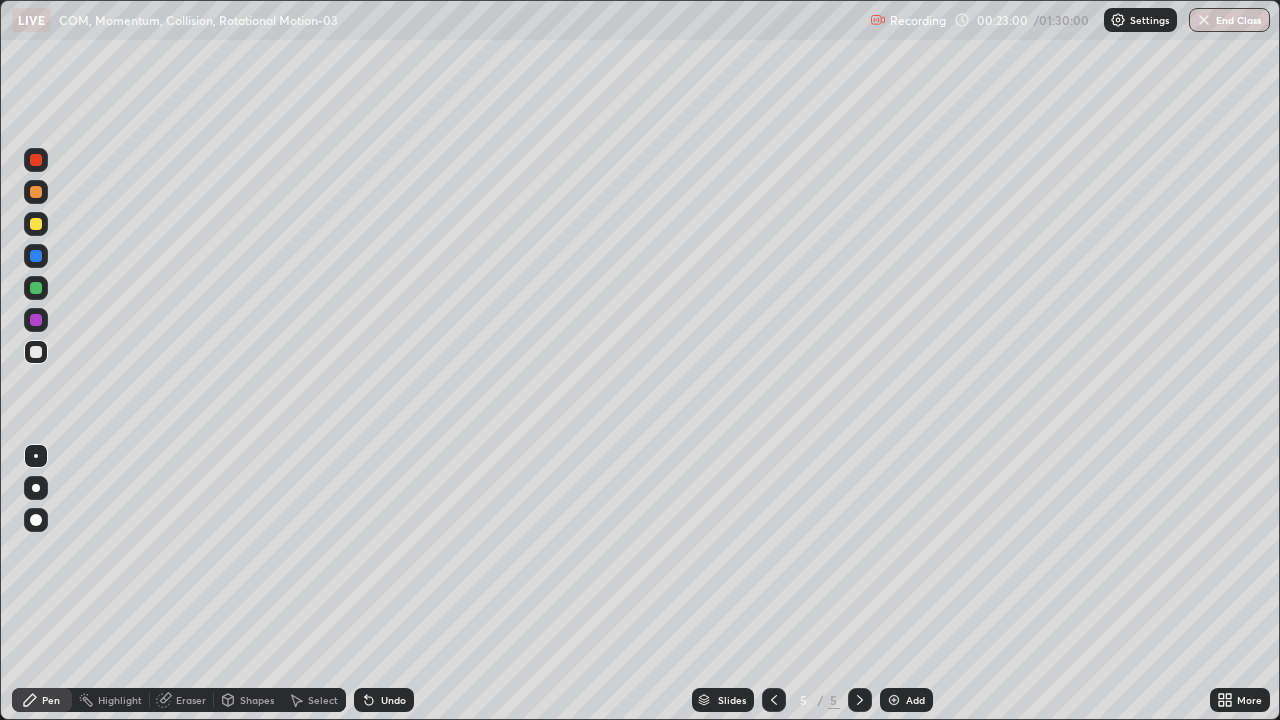 click at bounding box center (36, 224) 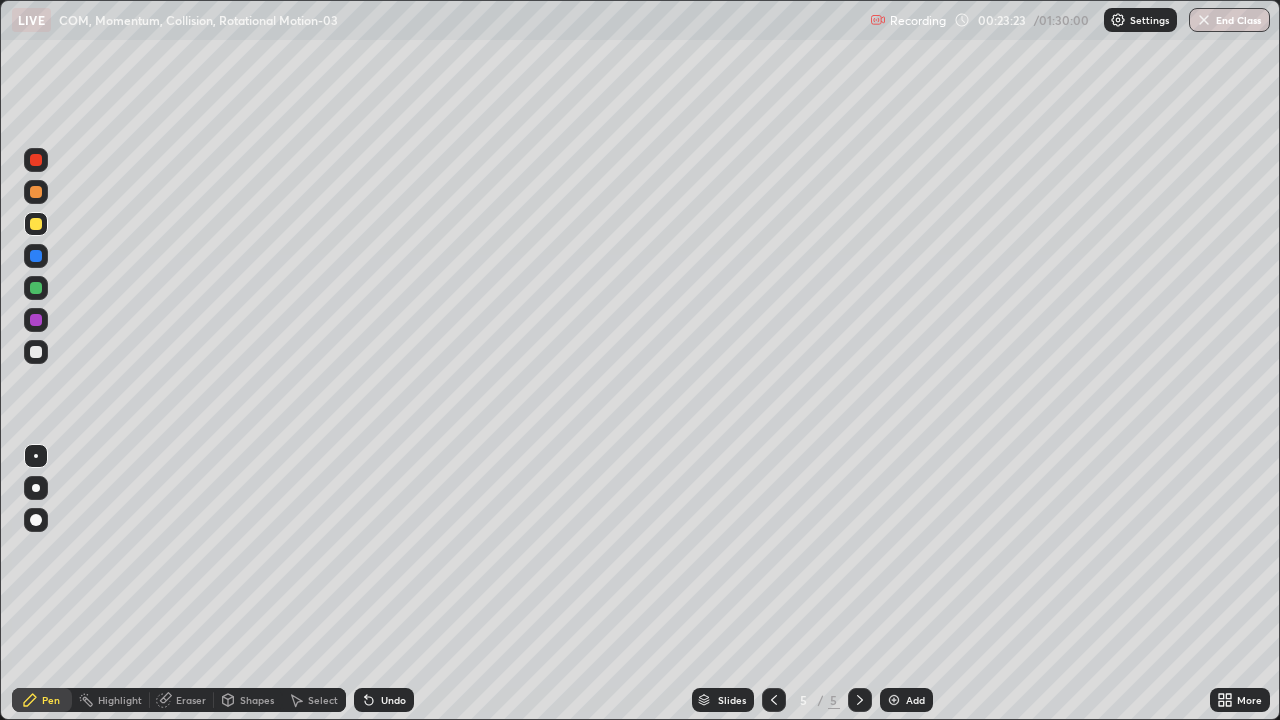 click on "Undo" at bounding box center [384, 700] 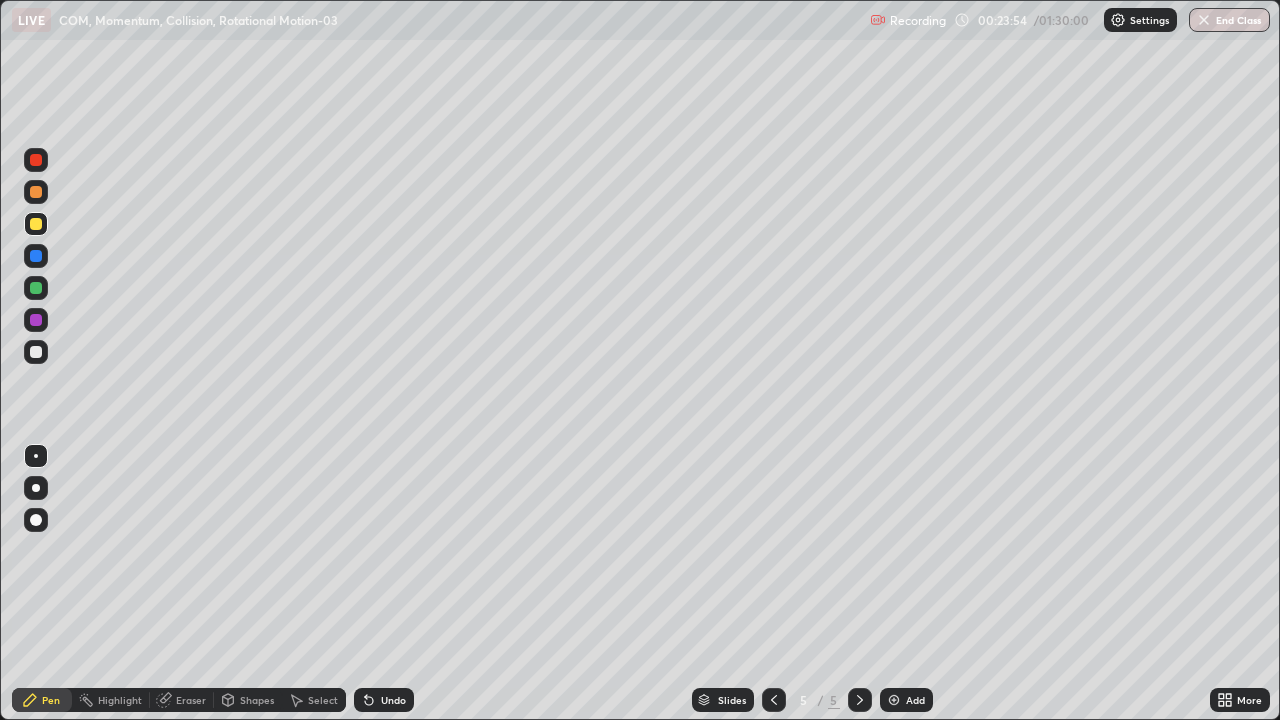 click on "Undo" at bounding box center [393, 700] 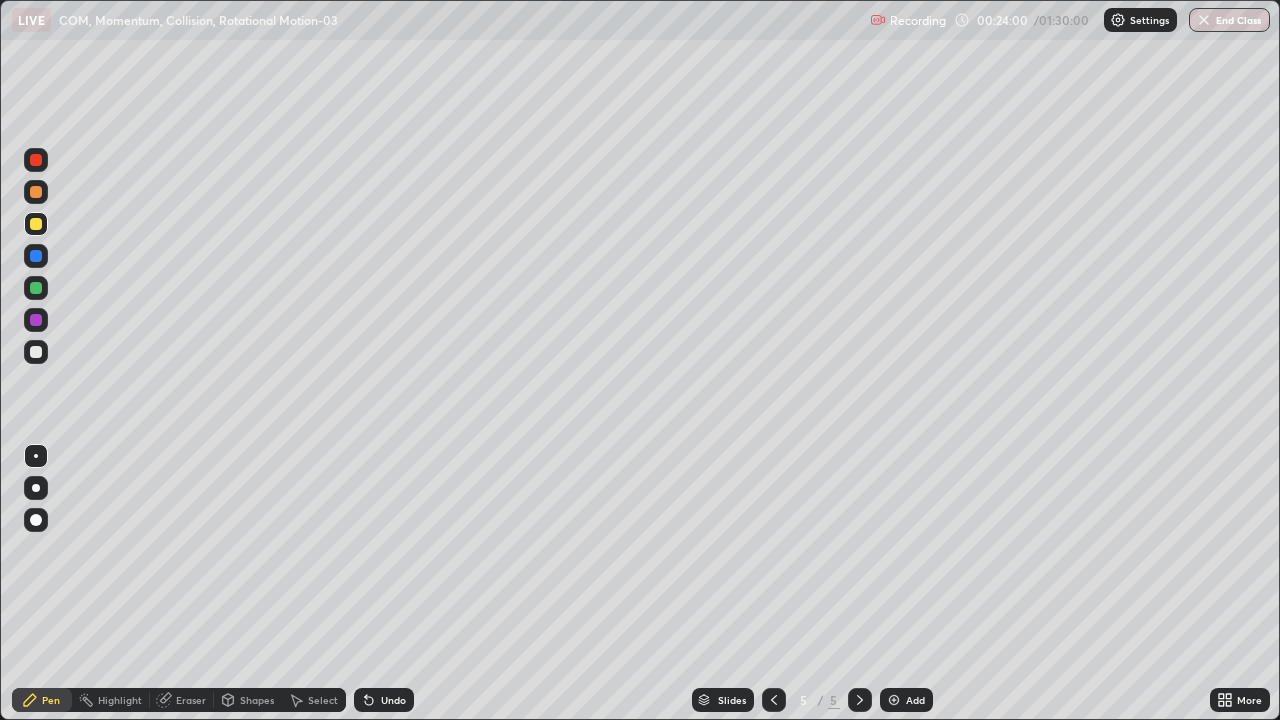 click at bounding box center [36, 352] 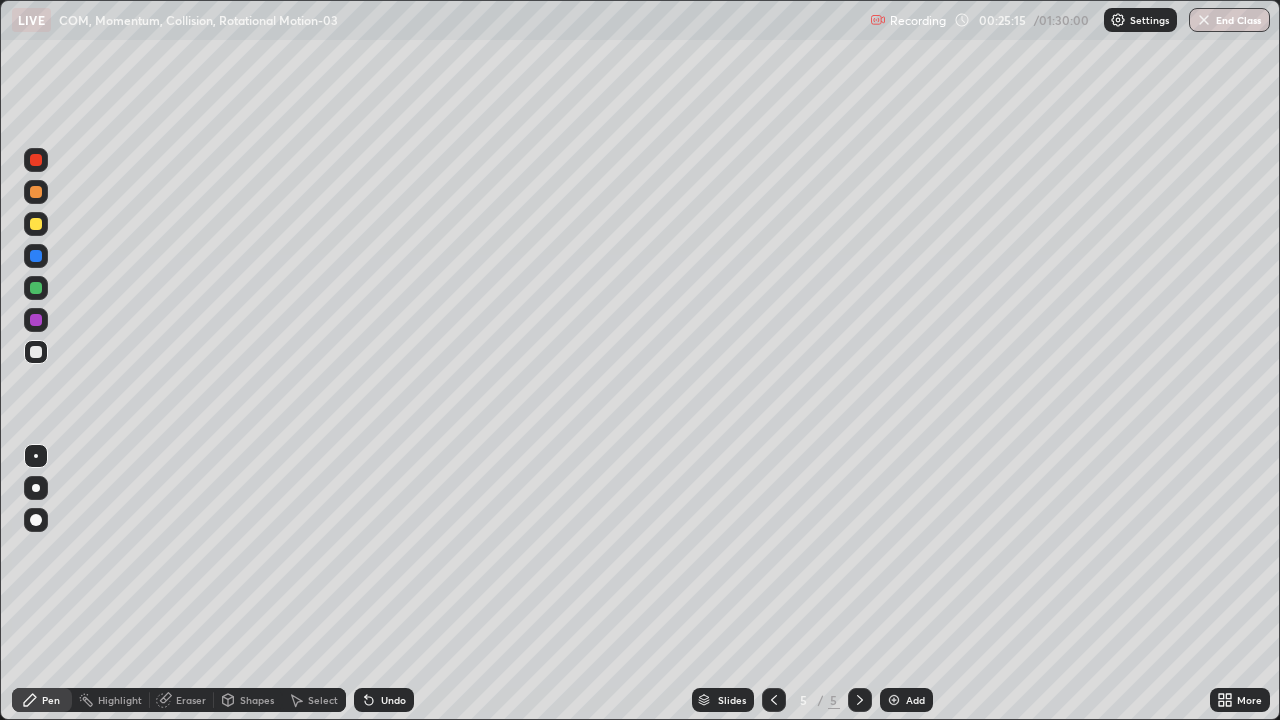 click on "Undo" at bounding box center (393, 700) 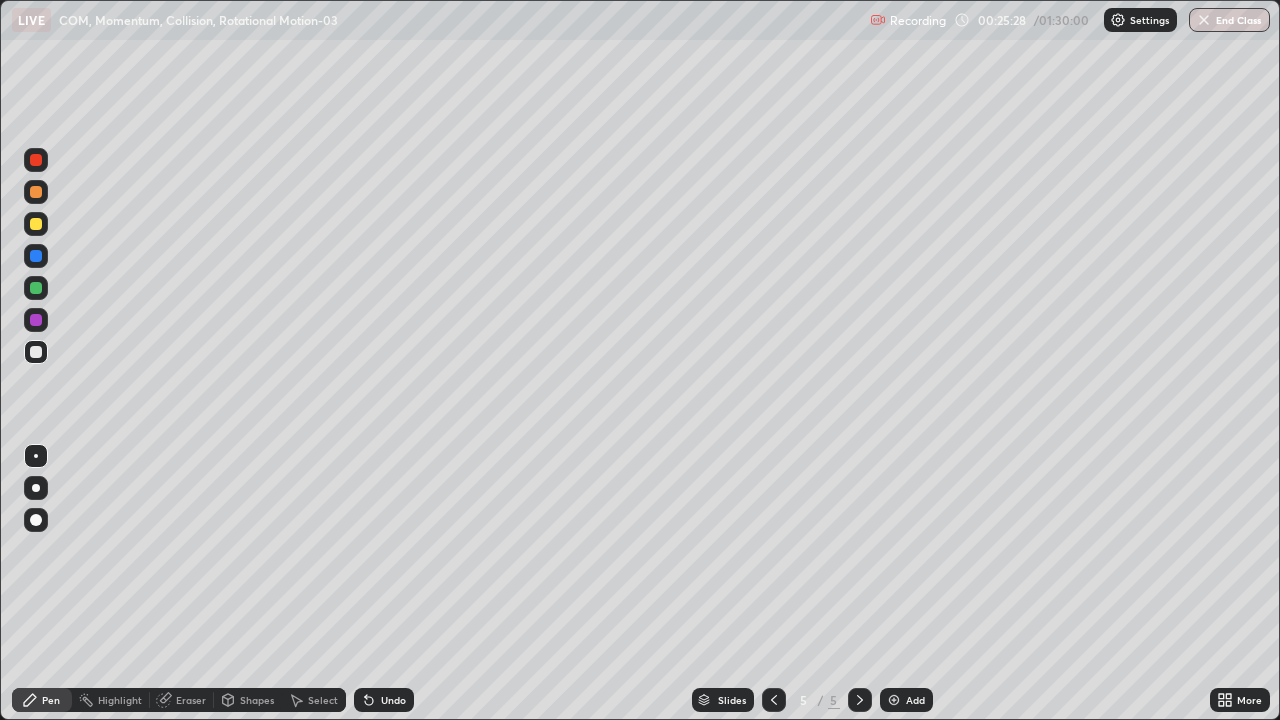click on "Undo" at bounding box center (393, 700) 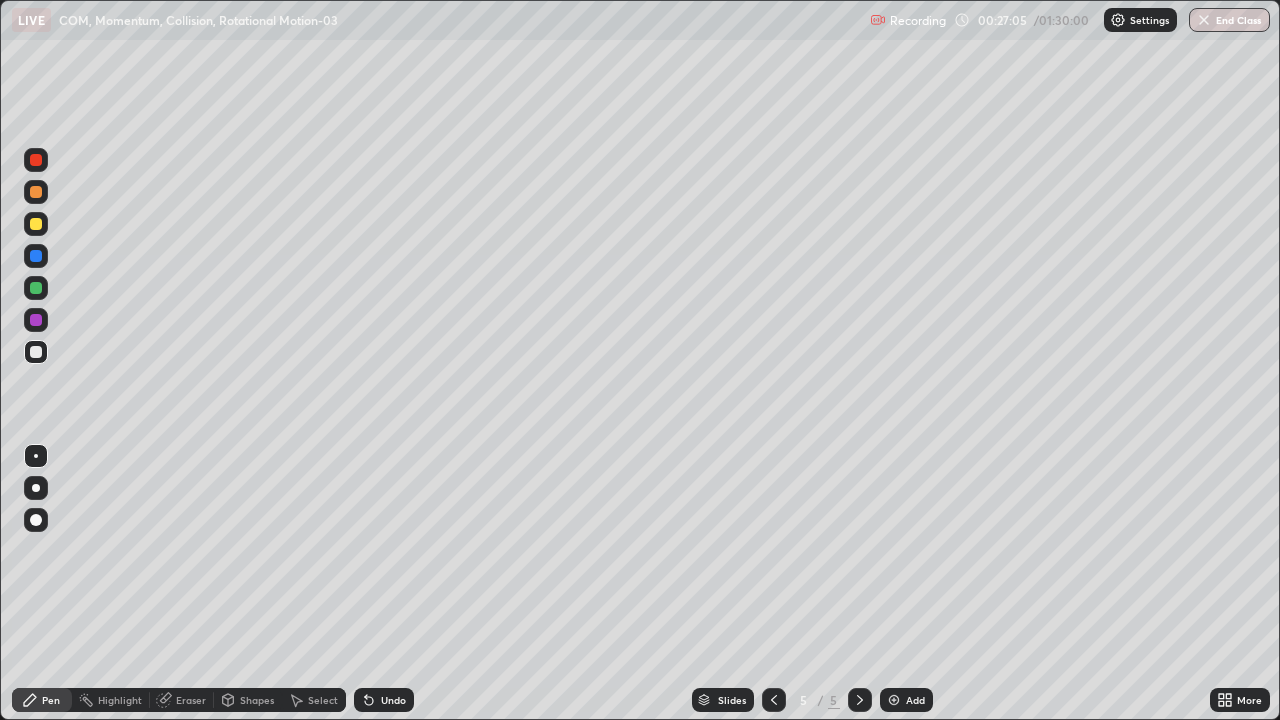click on "Add" at bounding box center [906, 700] 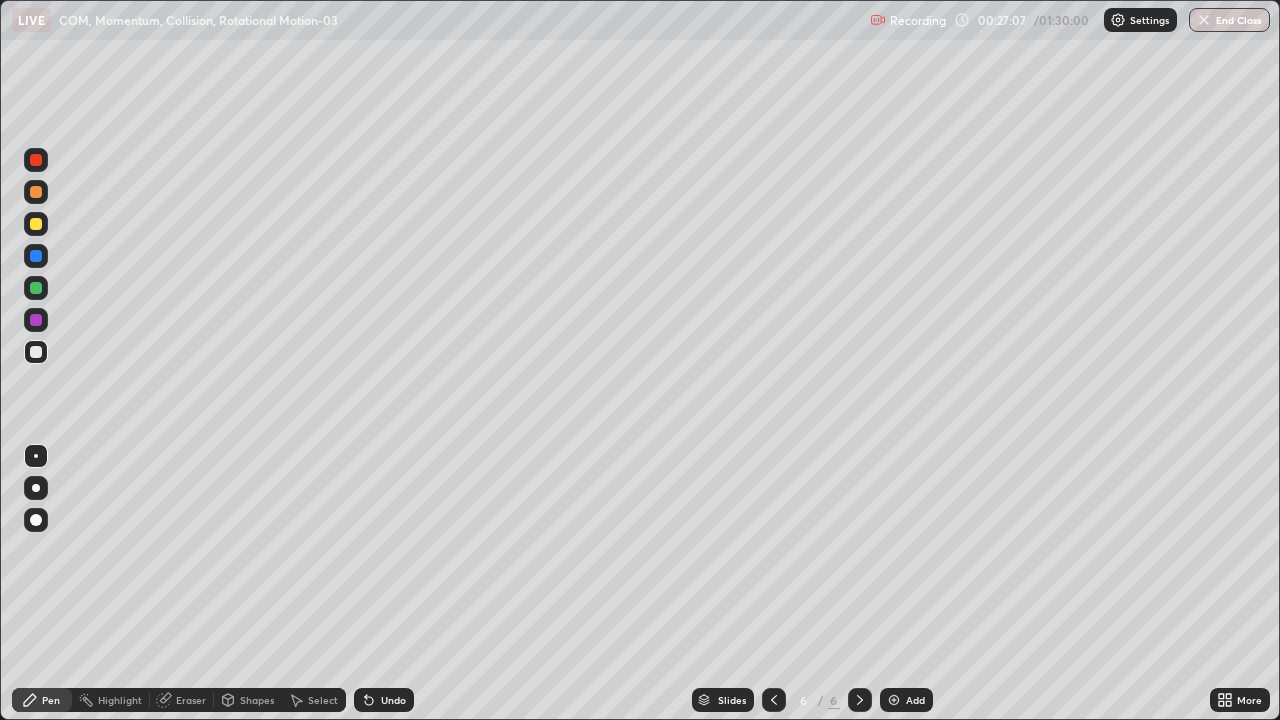 click 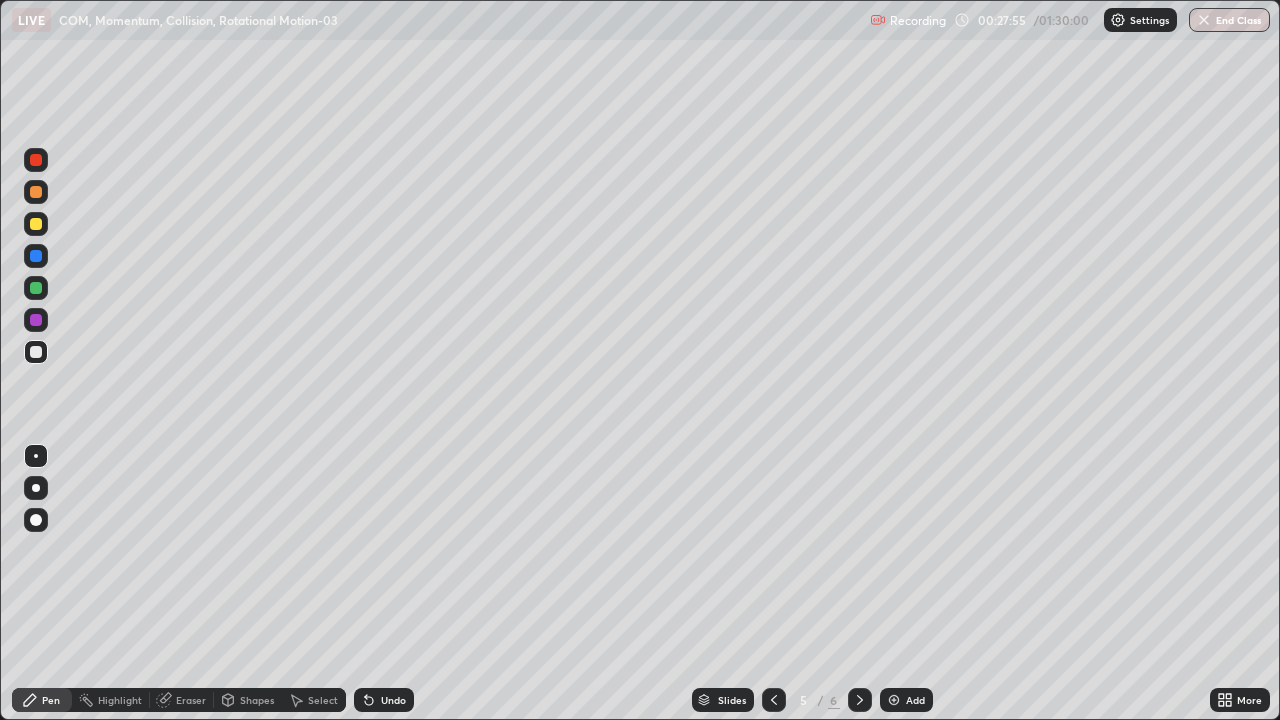 click on "Add" at bounding box center [915, 700] 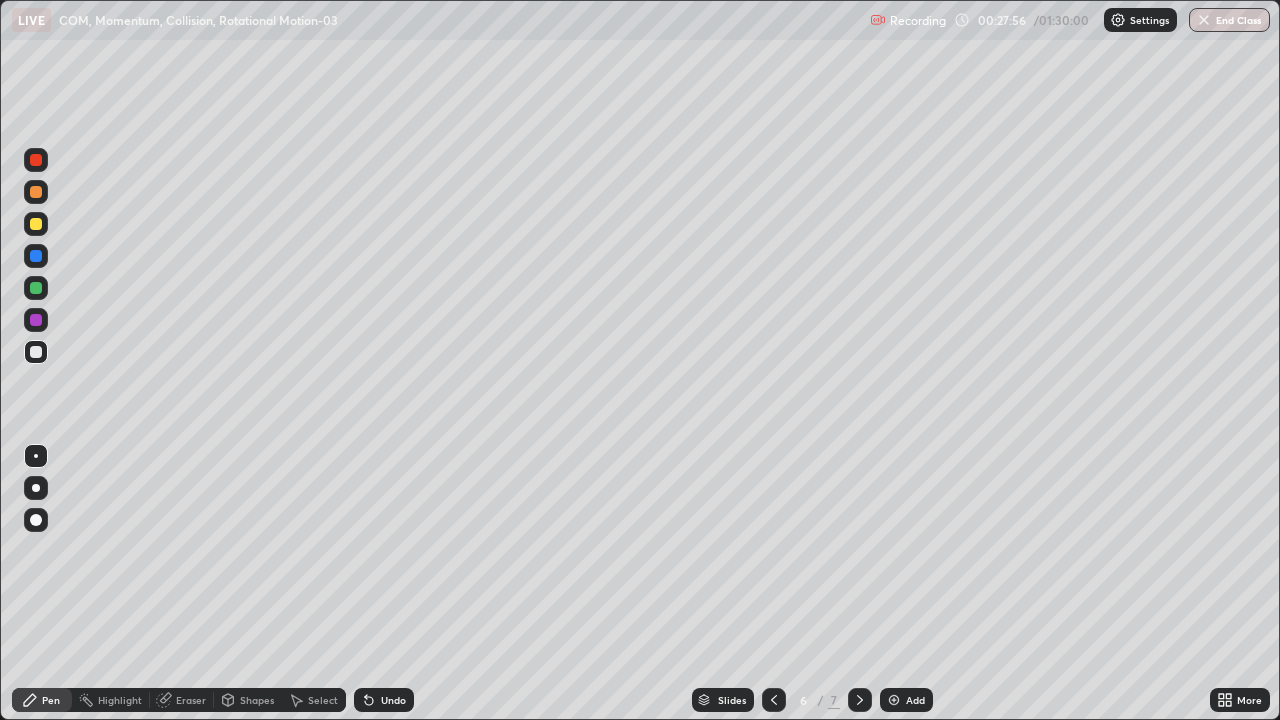 click at bounding box center [36, 352] 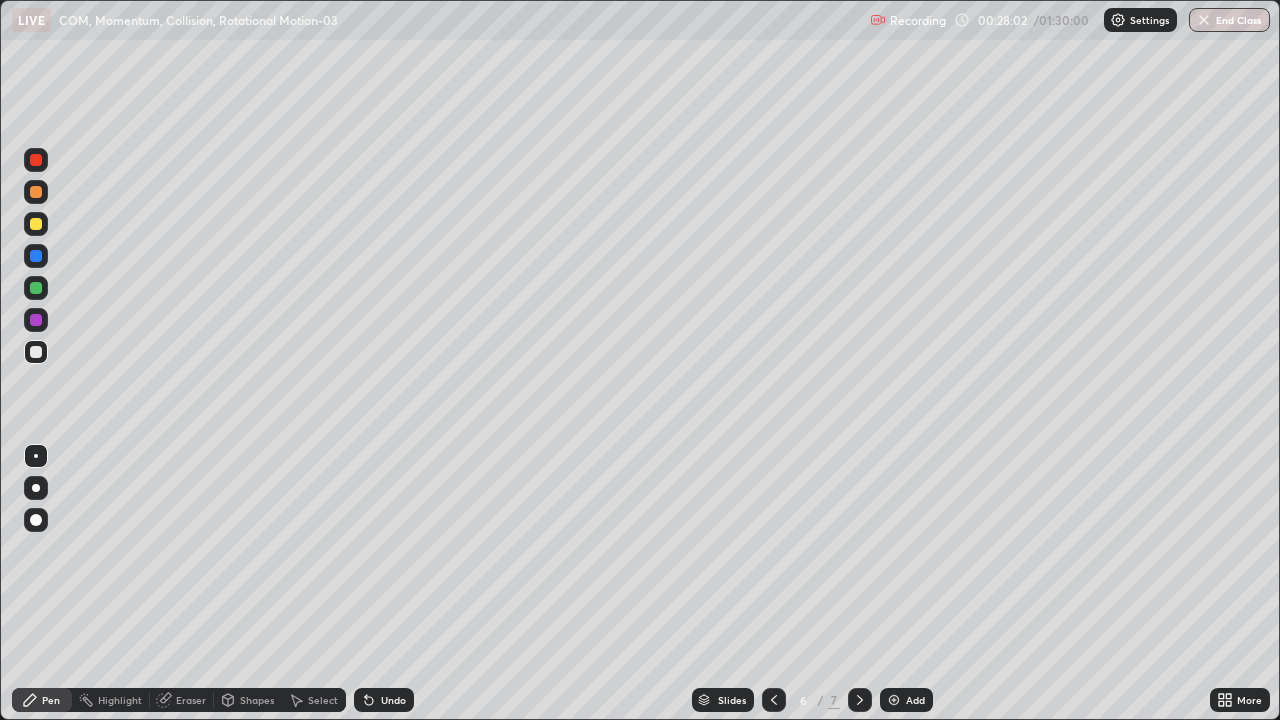 click on "Undo" at bounding box center [393, 700] 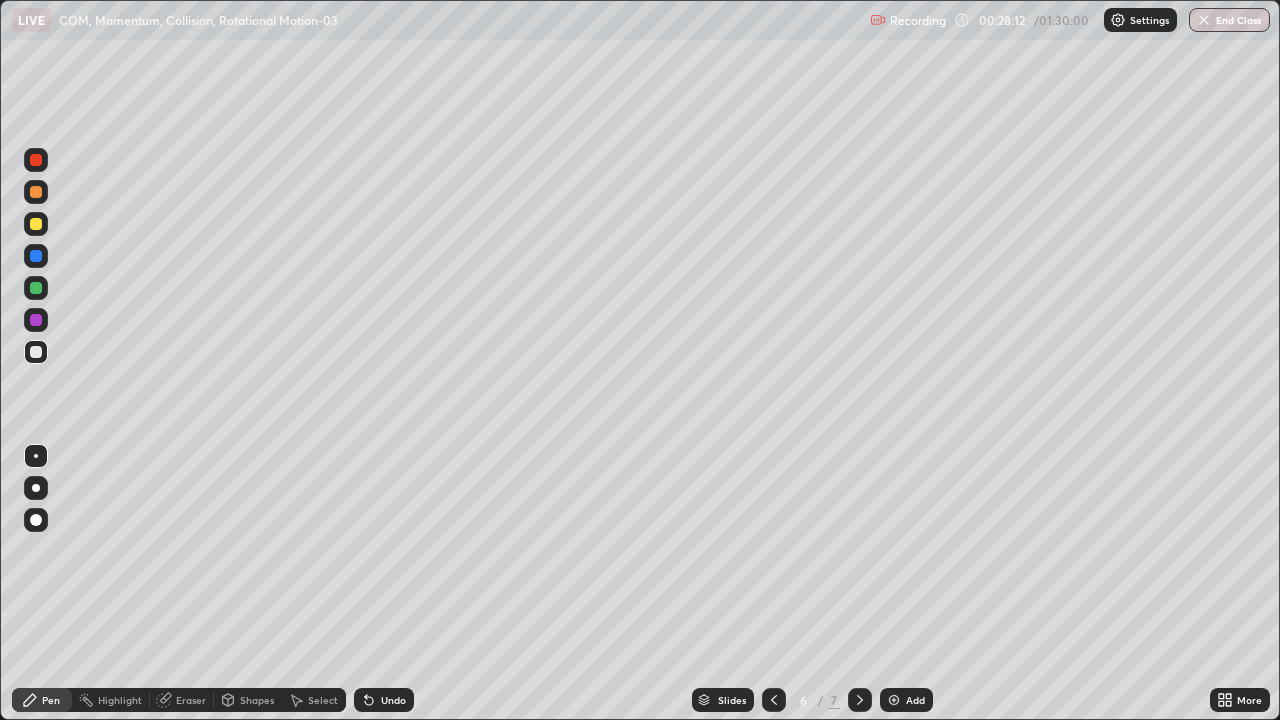 click on "Shapes" at bounding box center [257, 700] 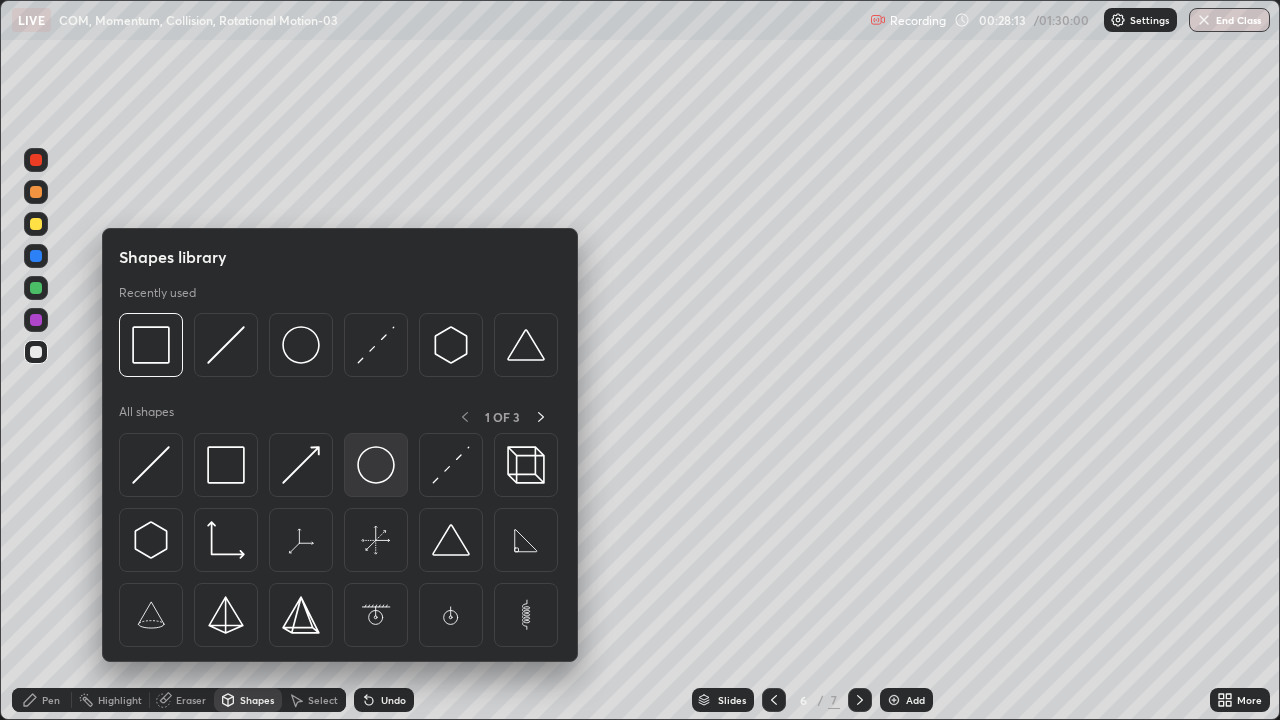 click at bounding box center (376, 465) 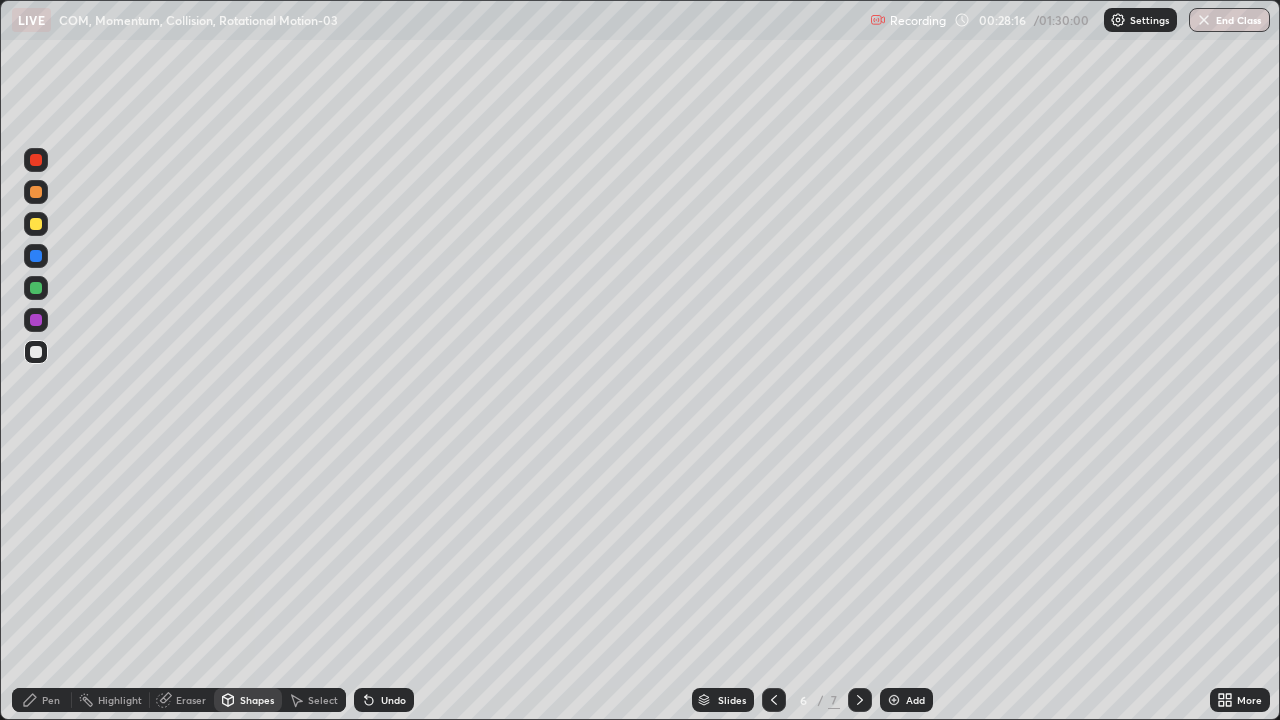 click on "Pen" at bounding box center [51, 700] 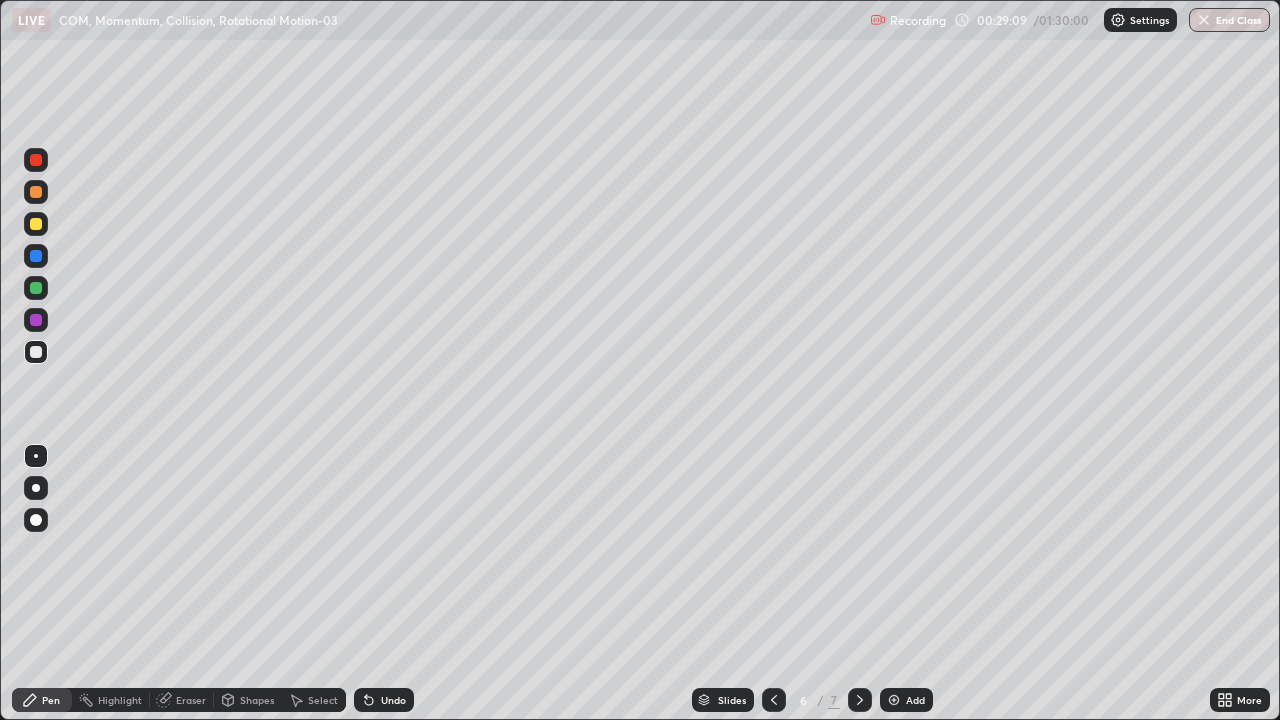 click on "Undo" at bounding box center (393, 700) 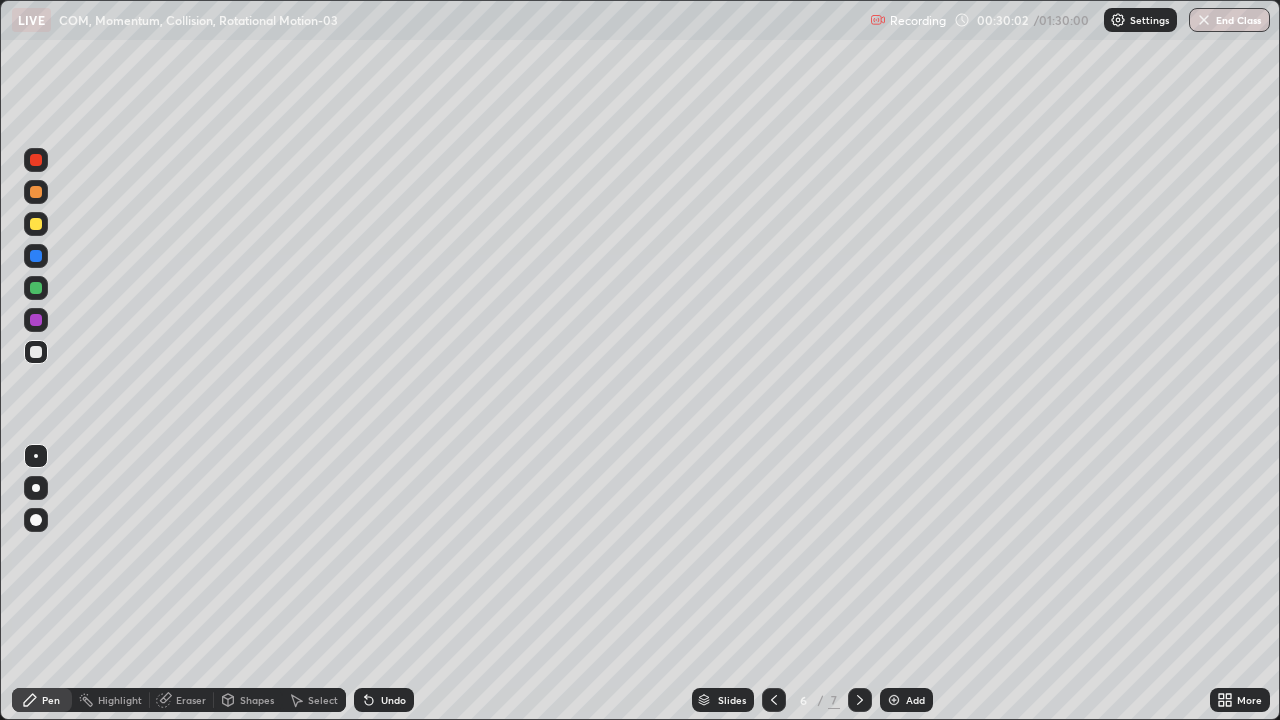 click on "Undo" at bounding box center [393, 700] 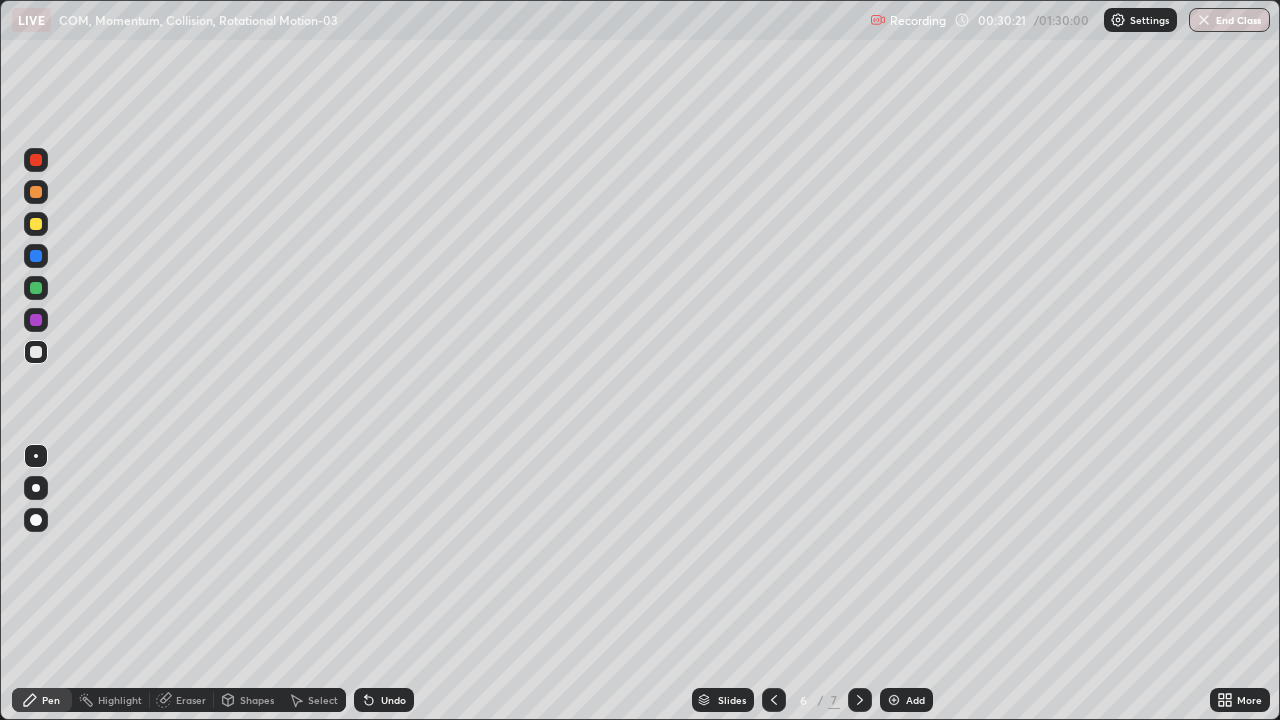 click at bounding box center [36, 224] 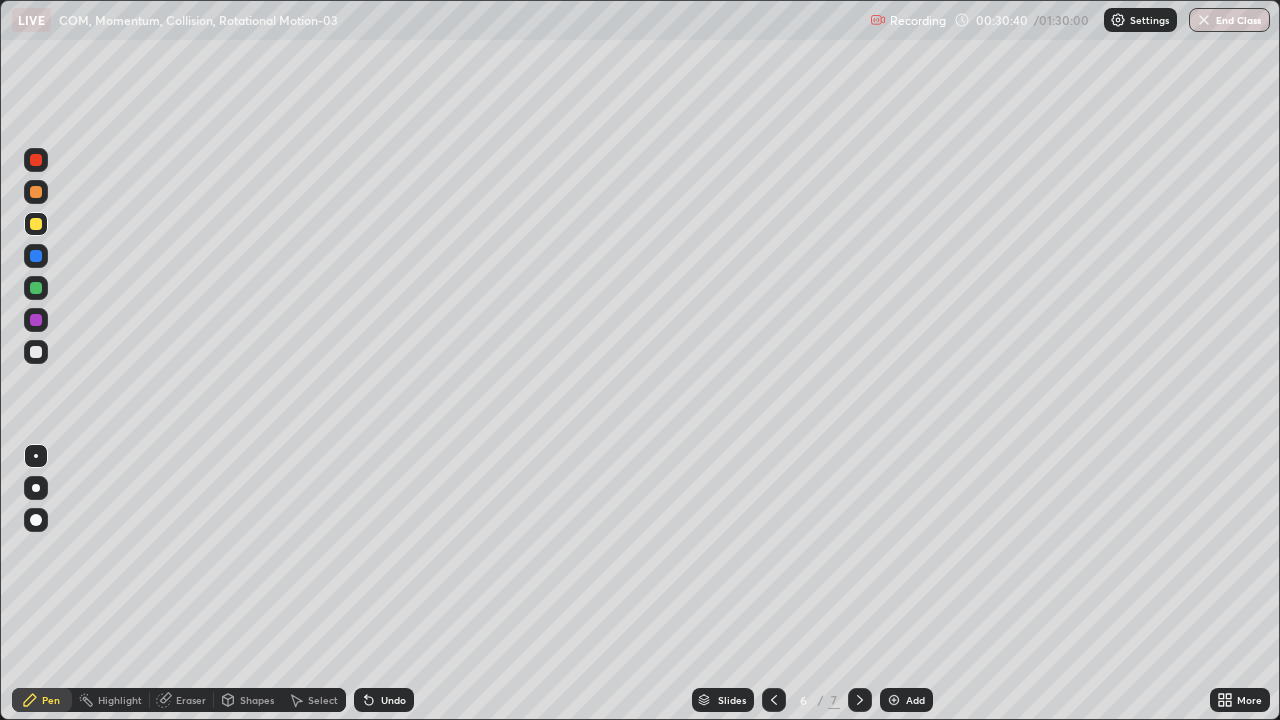 click at bounding box center (36, 320) 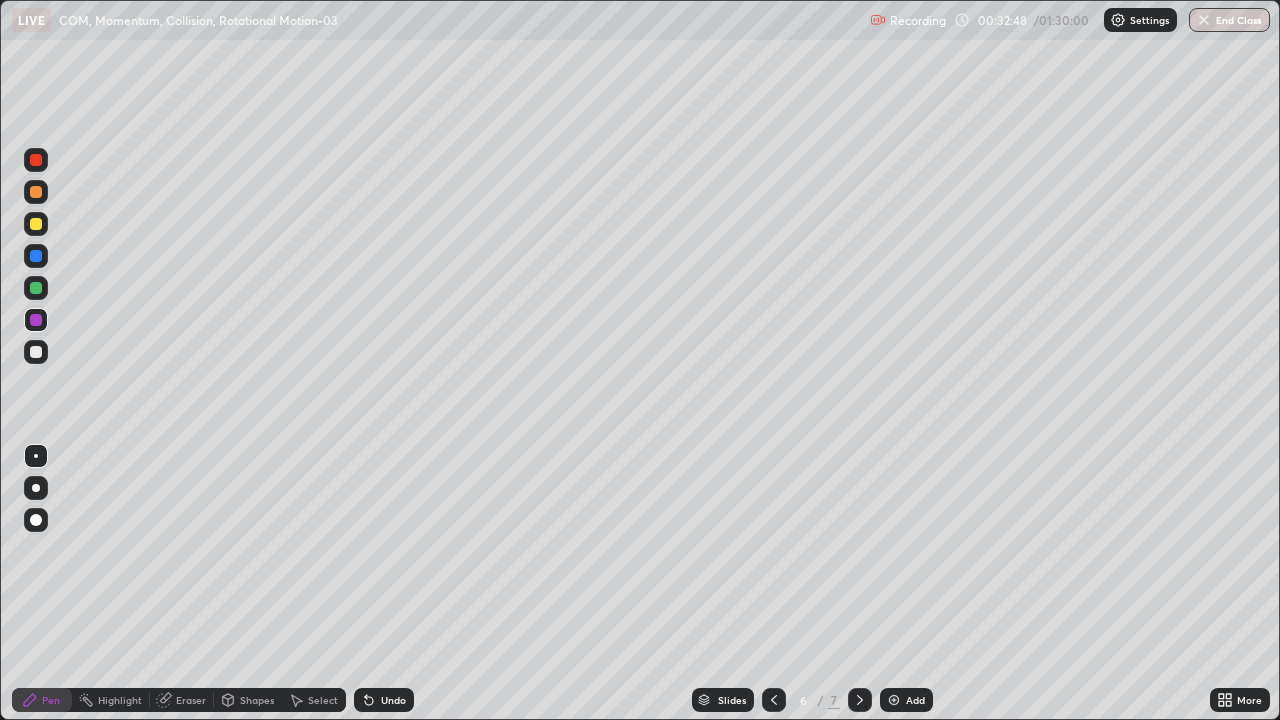 click at bounding box center [36, 288] 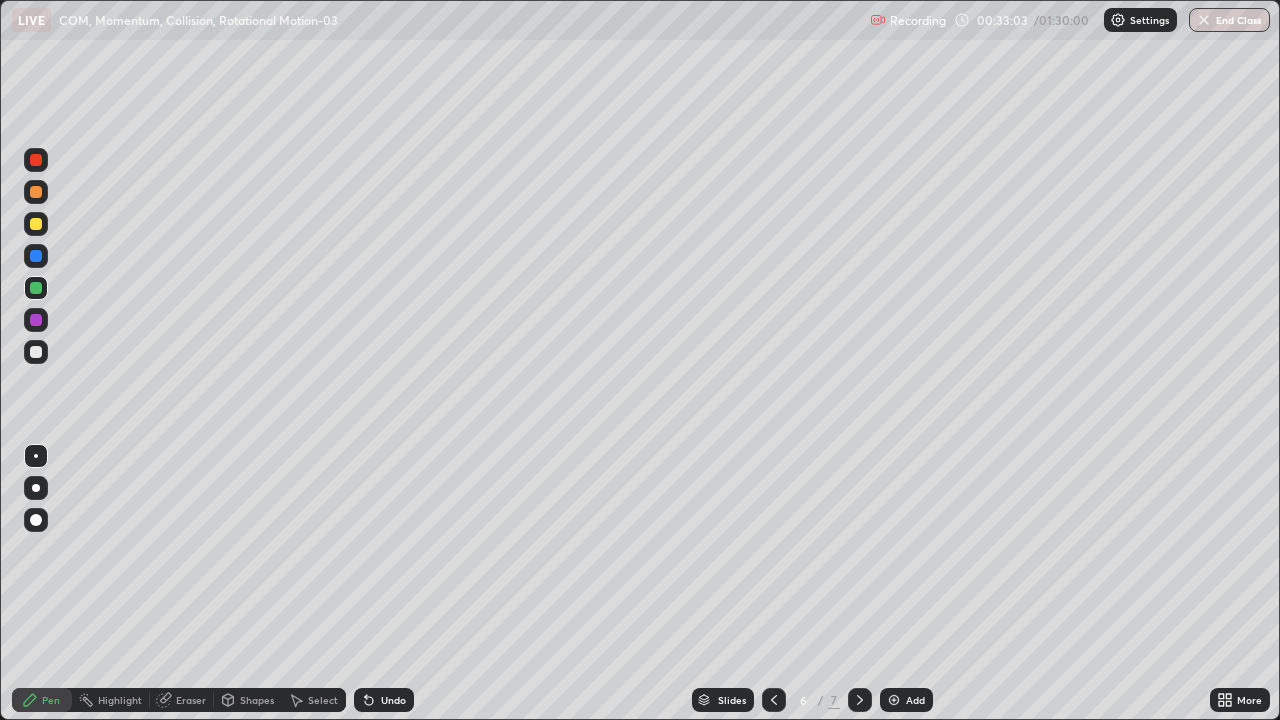 click on "Undo" at bounding box center (384, 700) 